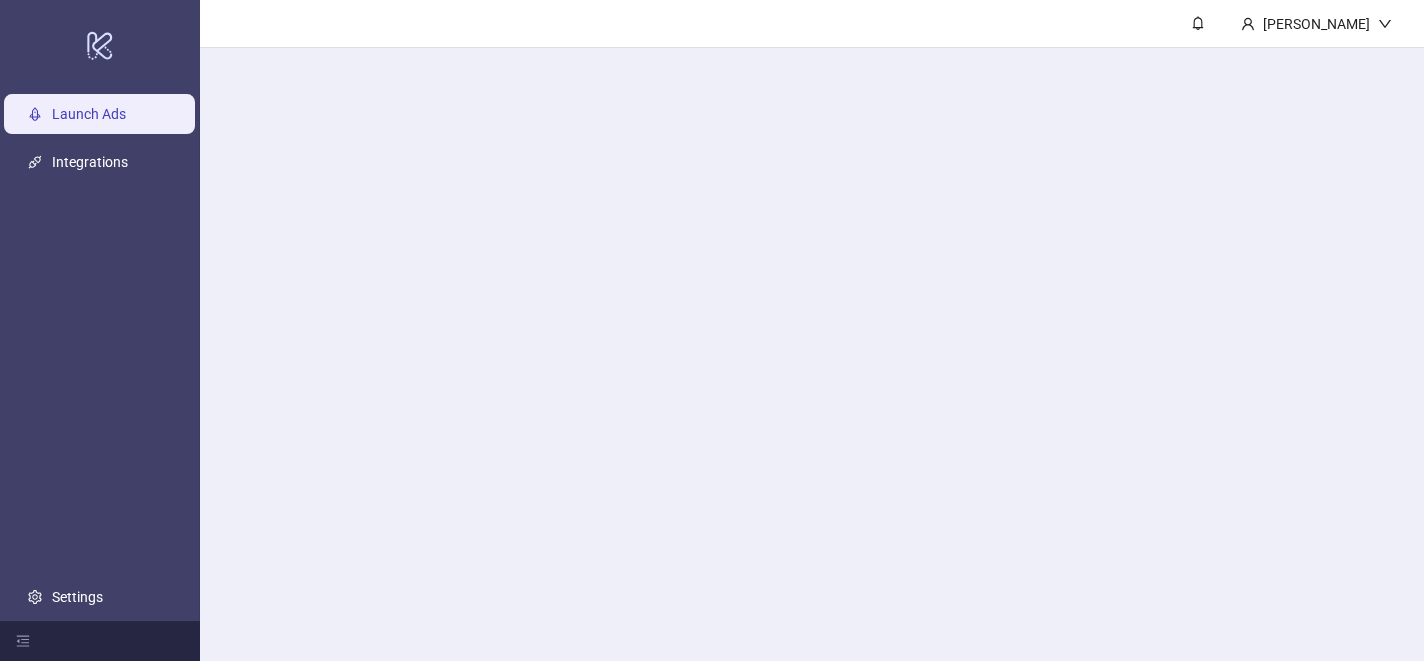 scroll, scrollTop: 0, scrollLeft: 0, axis: both 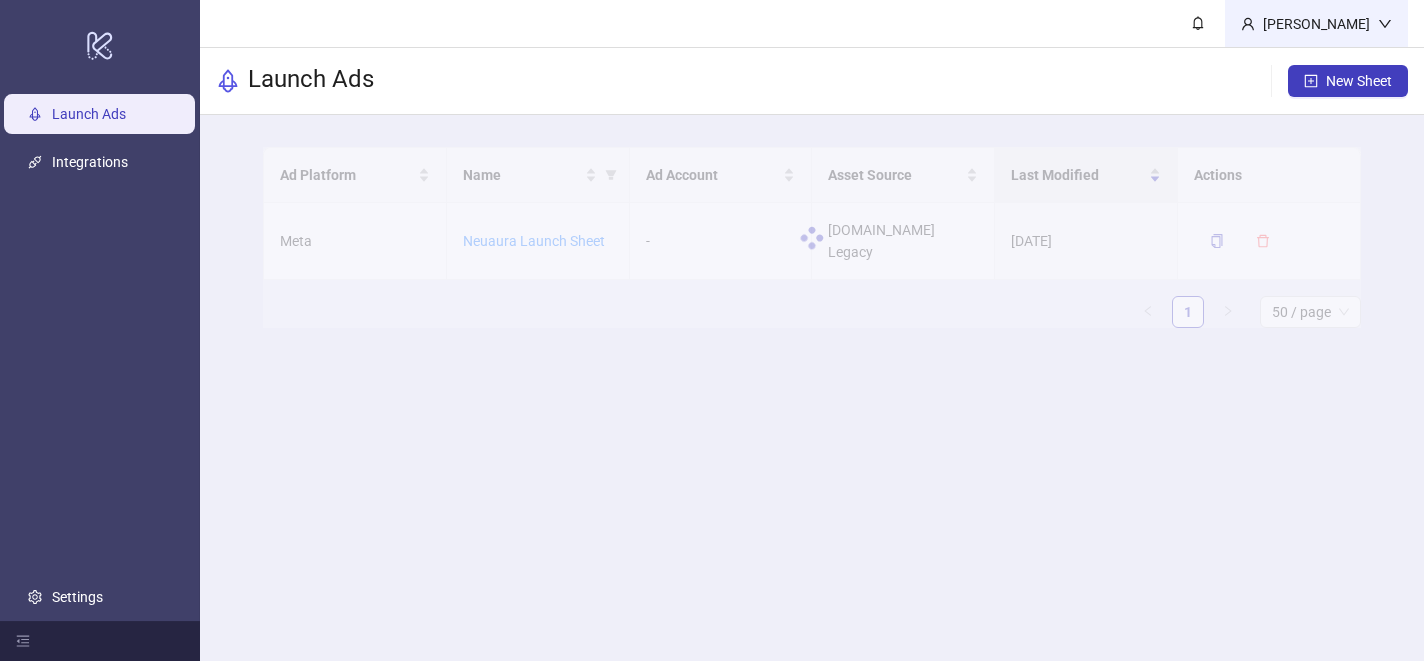 click on "[PERSON_NAME]" at bounding box center (1316, 24) 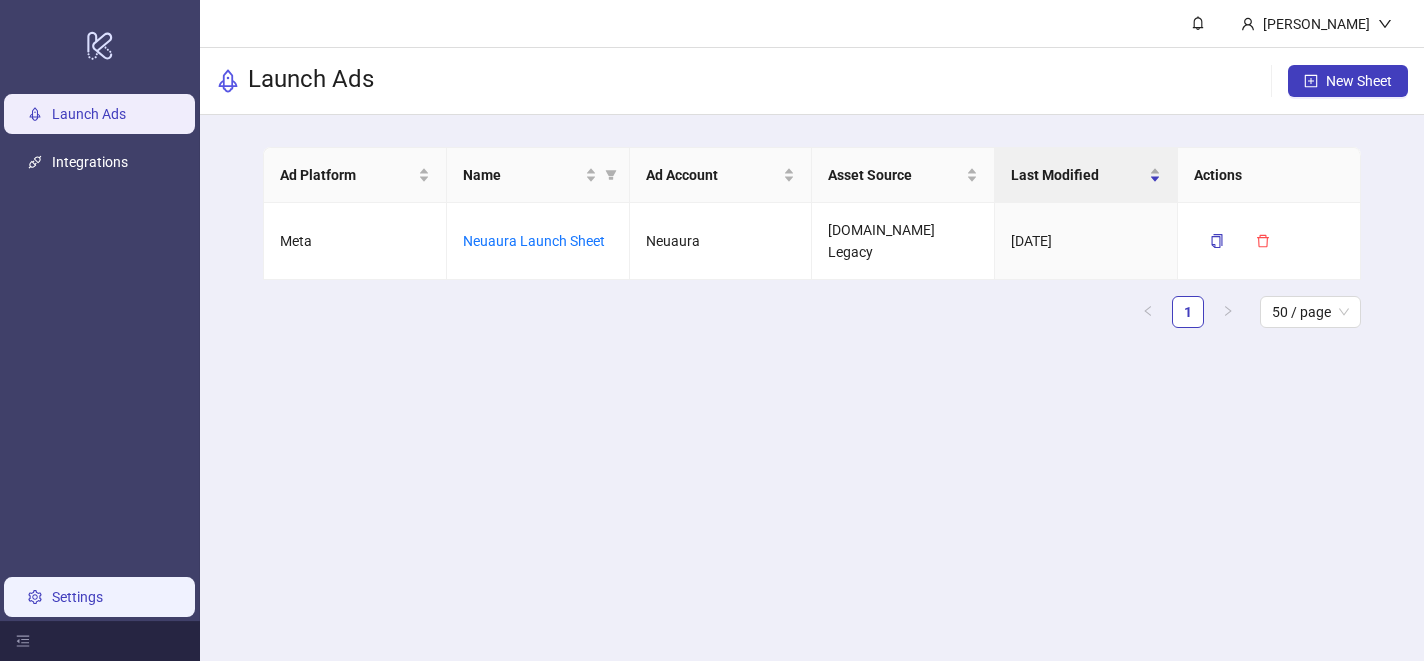 click on "Settings" at bounding box center [77, 597] 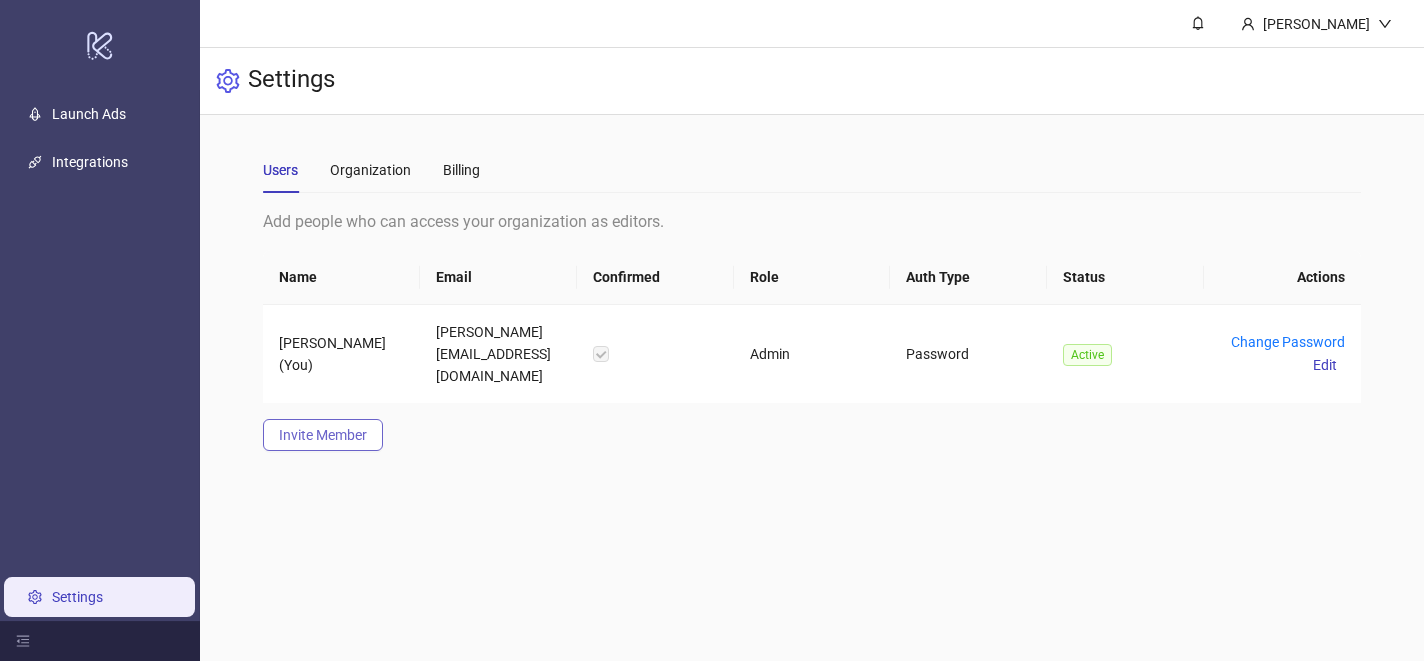 click on "Invite Member" at bounding box center (323, 435) 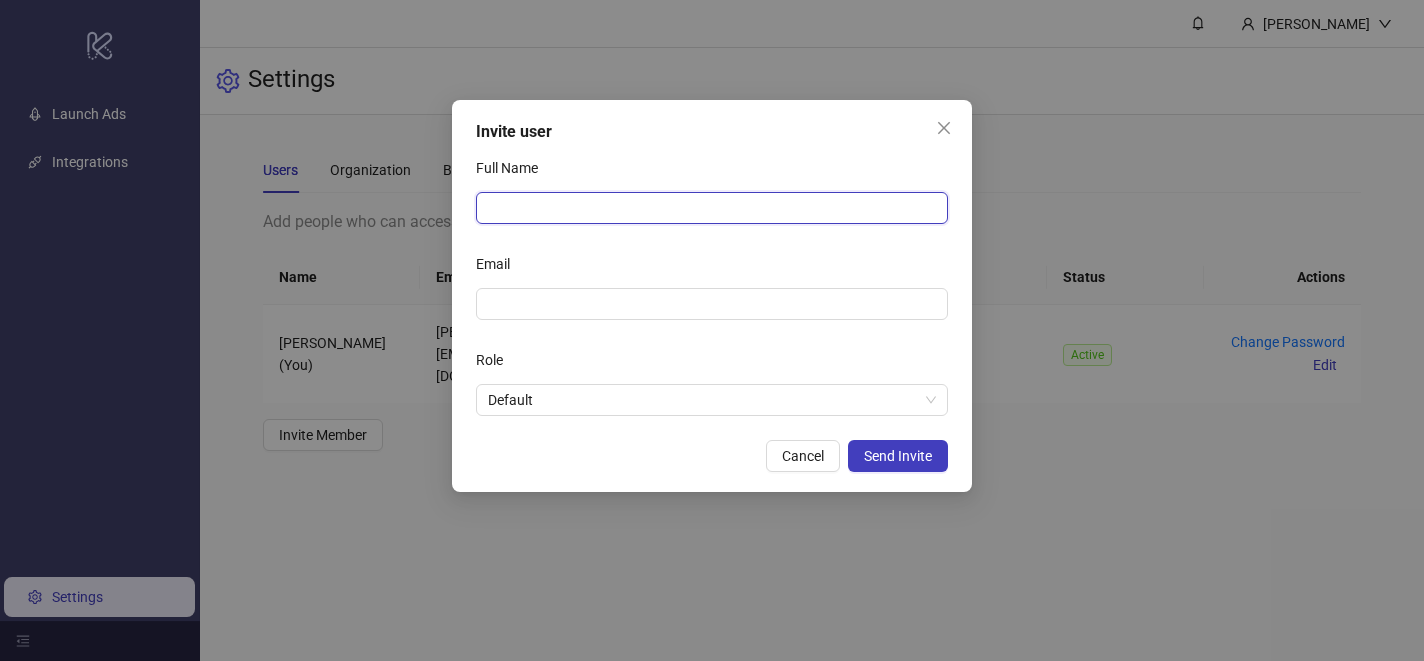 click on "Full Name" at bounding box center [712, 208] 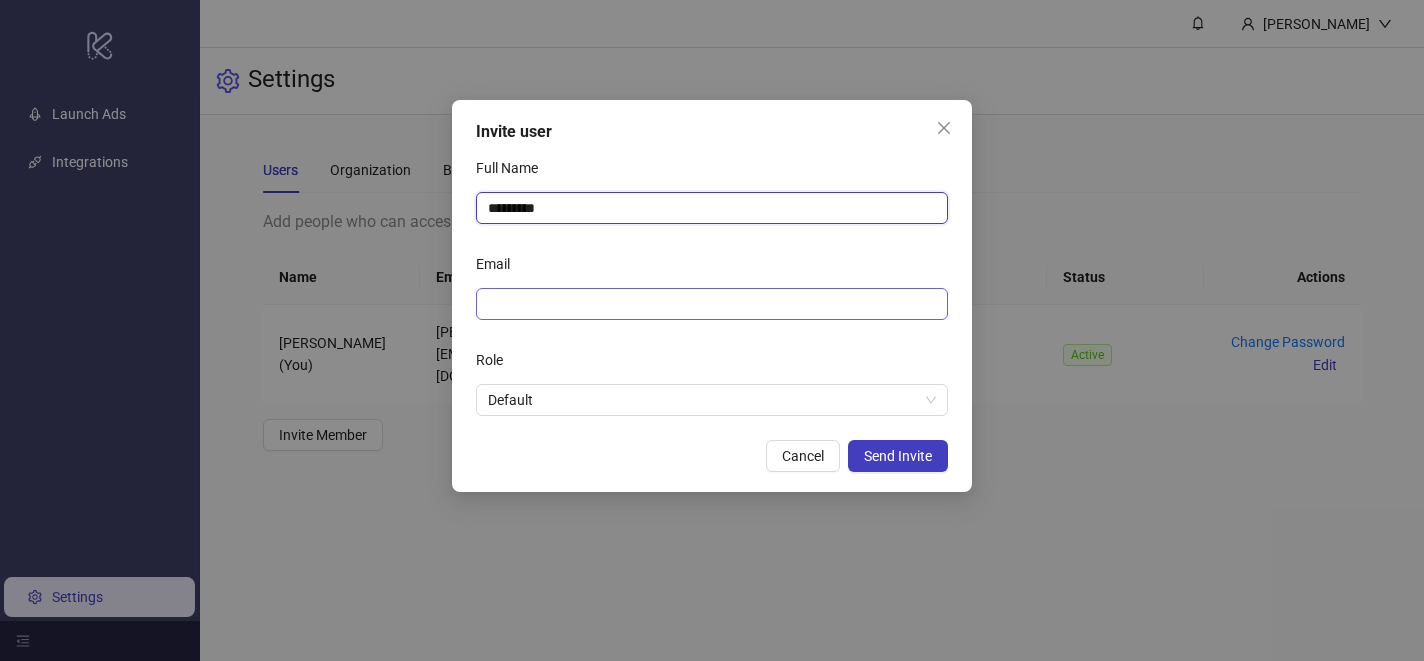 type on "*********" 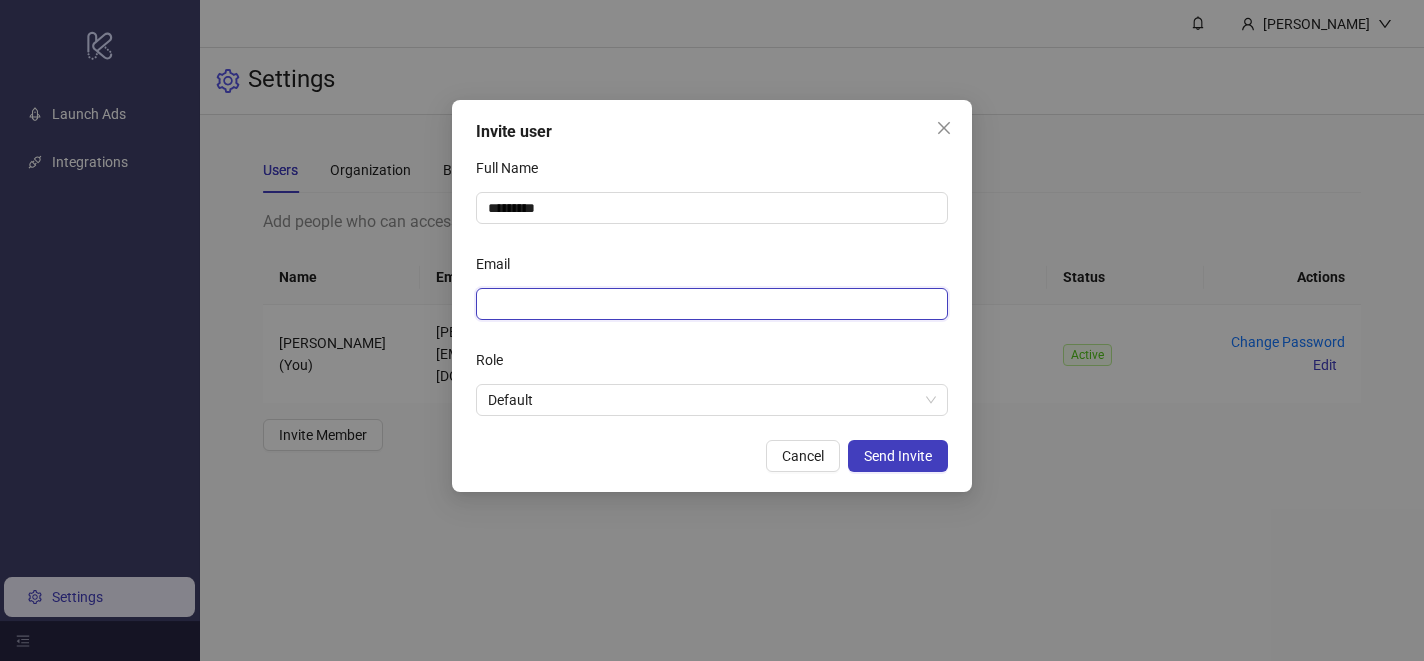 click on "Email" at bounding box center (710, 304) 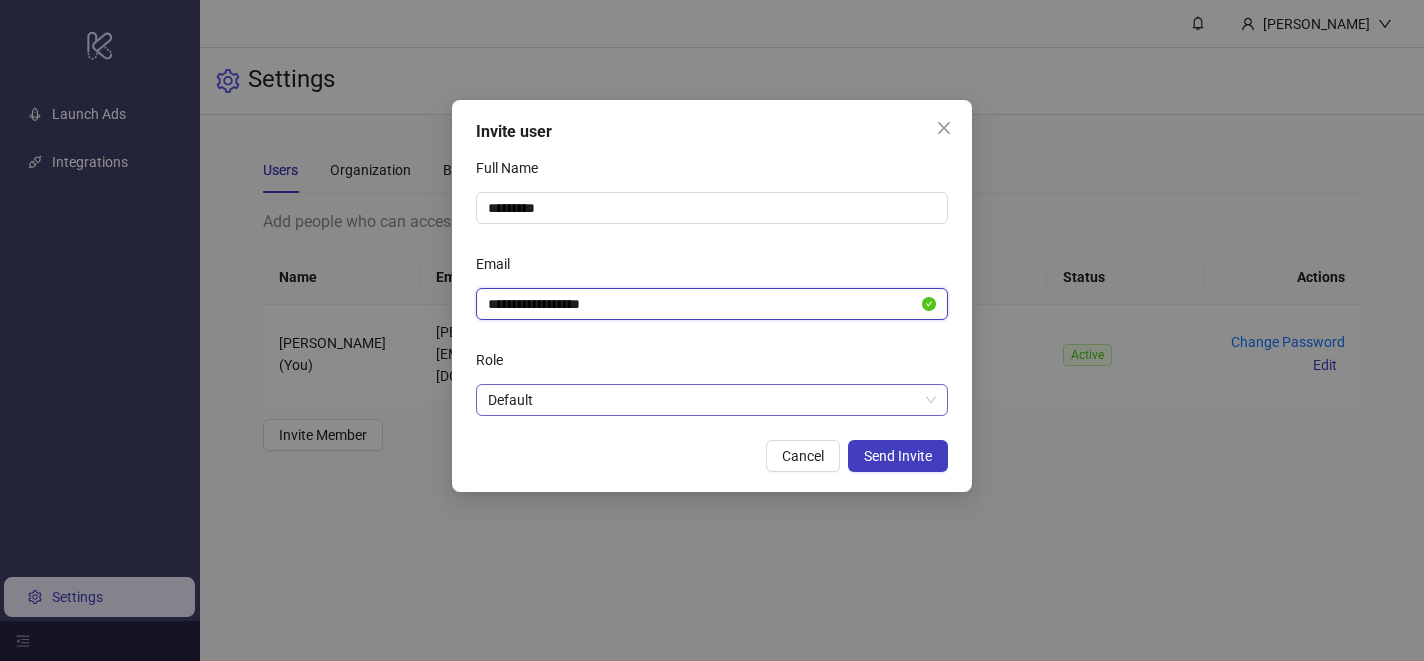 click on "Default" at bounding box center (712, 400) 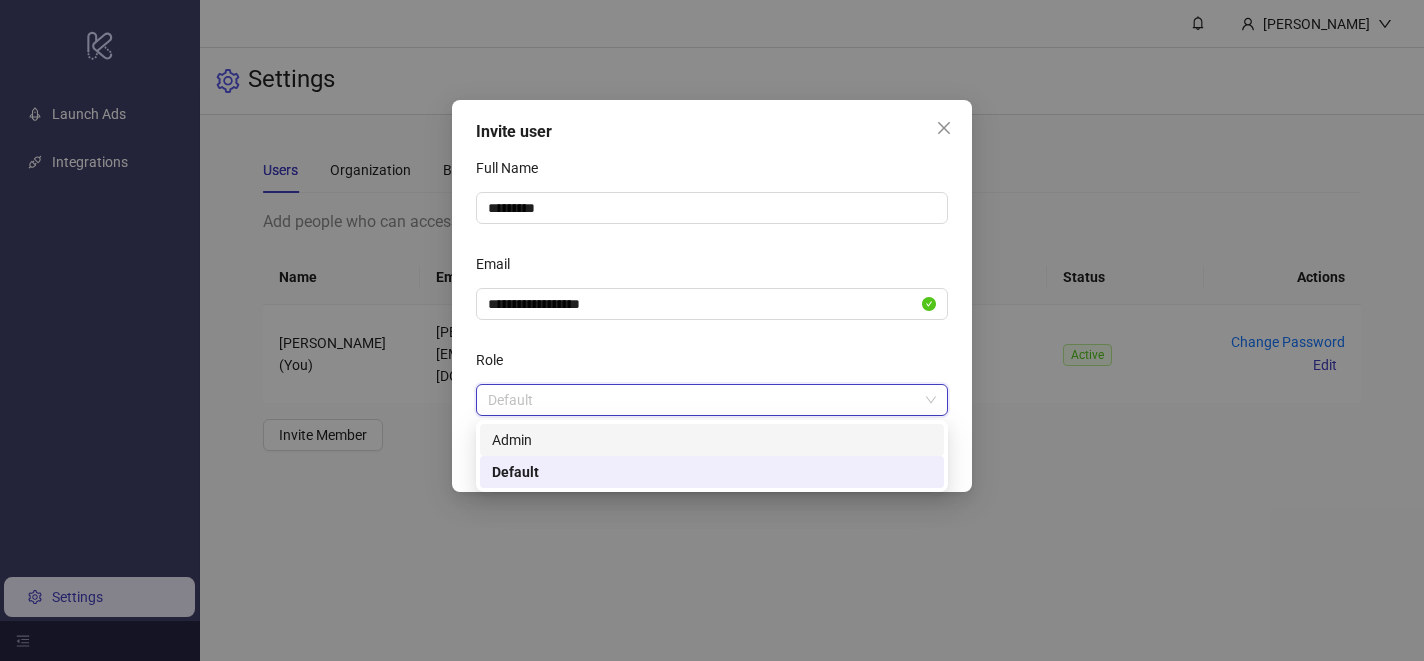click on "Role" at bounding box center (712, 364) 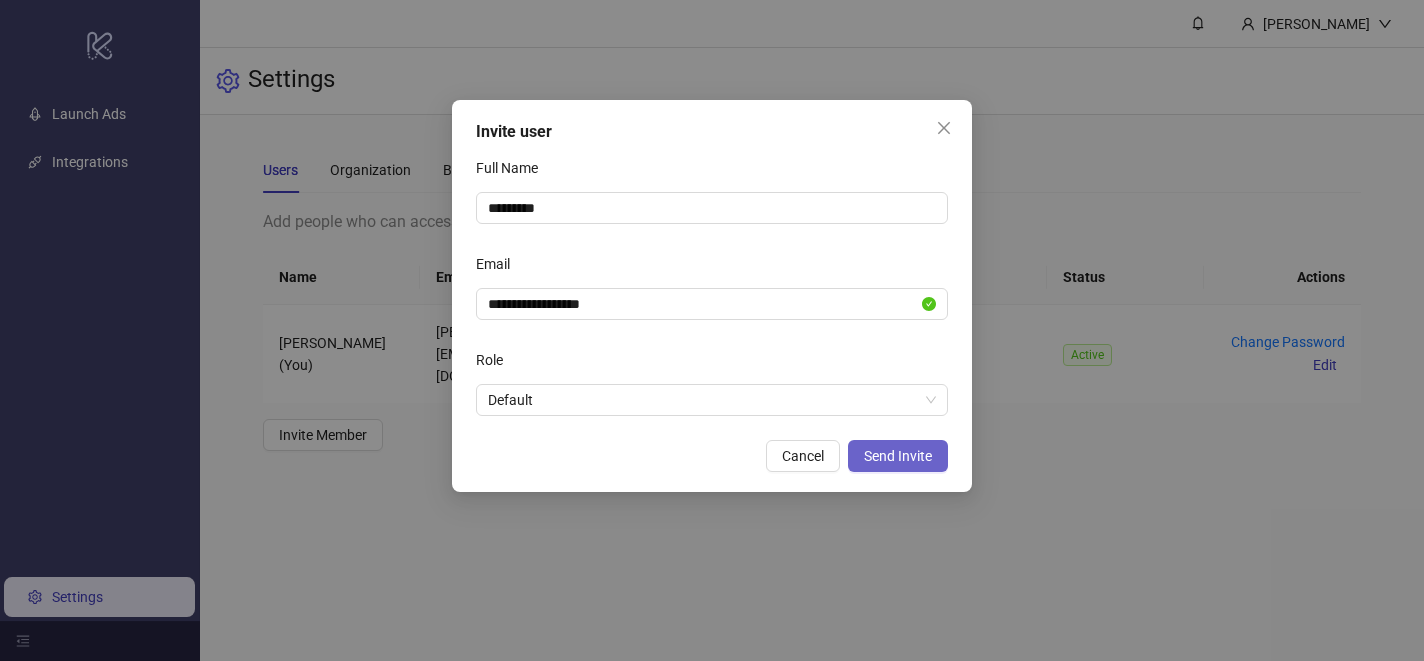 click on "Send Invite" at bounding box center [898, 456] 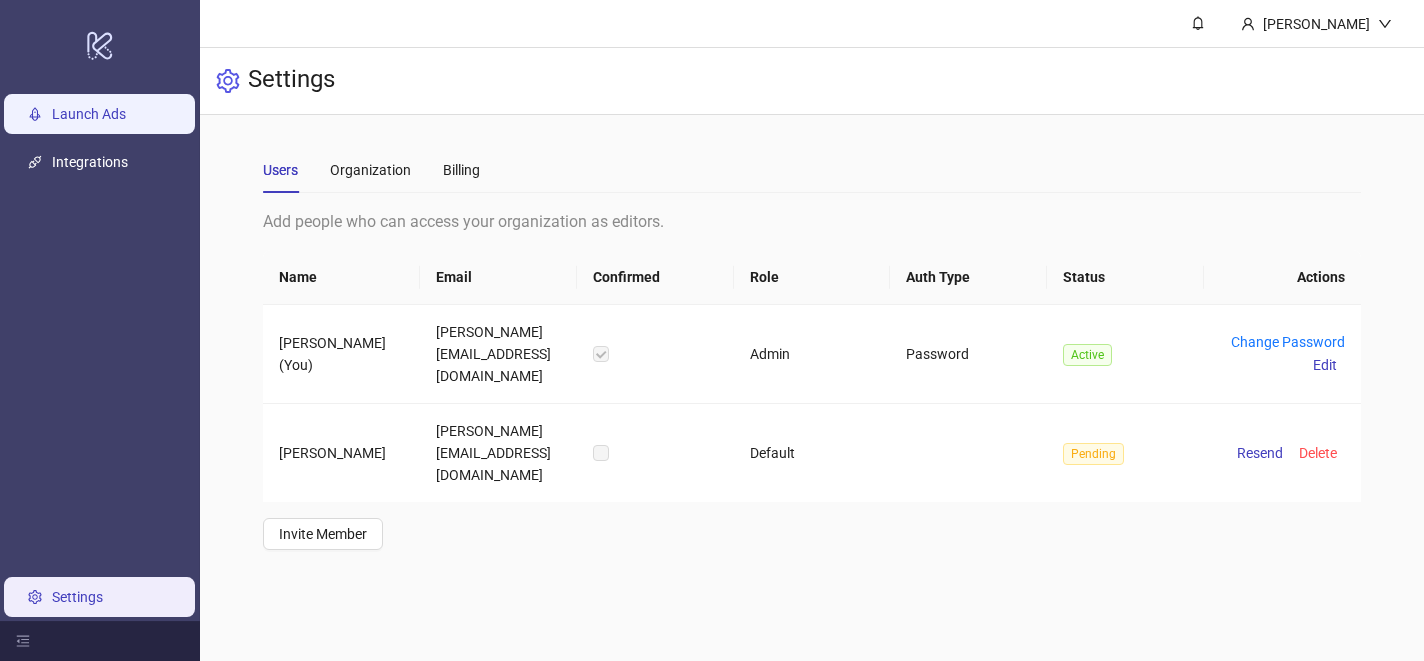 click on "Launch Ads" at bounding box center (89, 114) 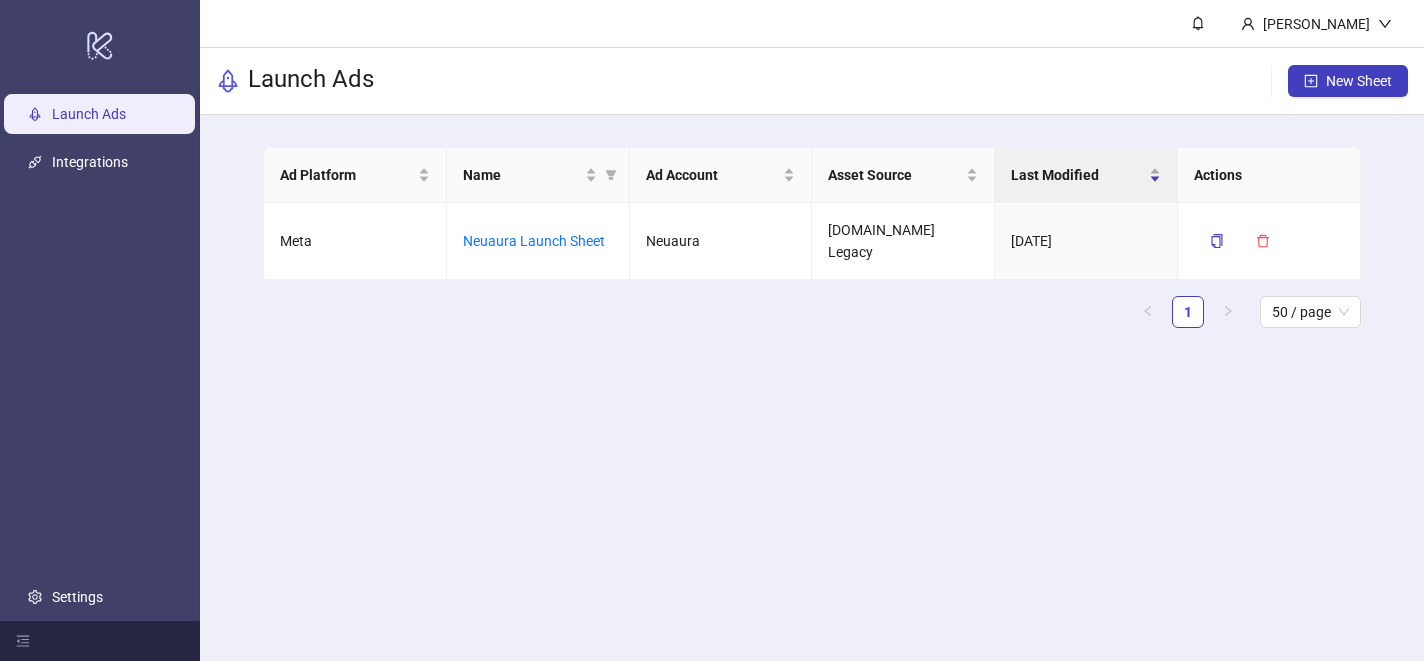 click on "Launch Ads New Sheet" at bounding box center (812, 81) 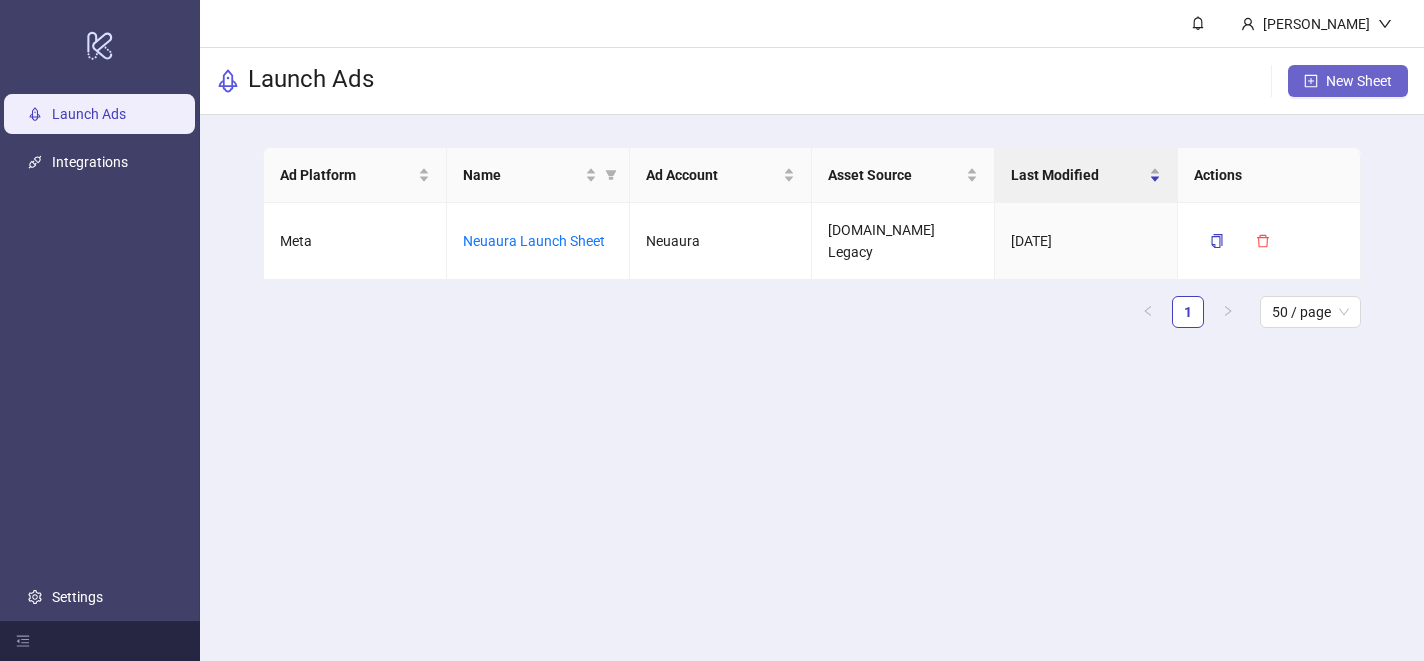 click on "New Sheet" at bounding box center (1359, 81) 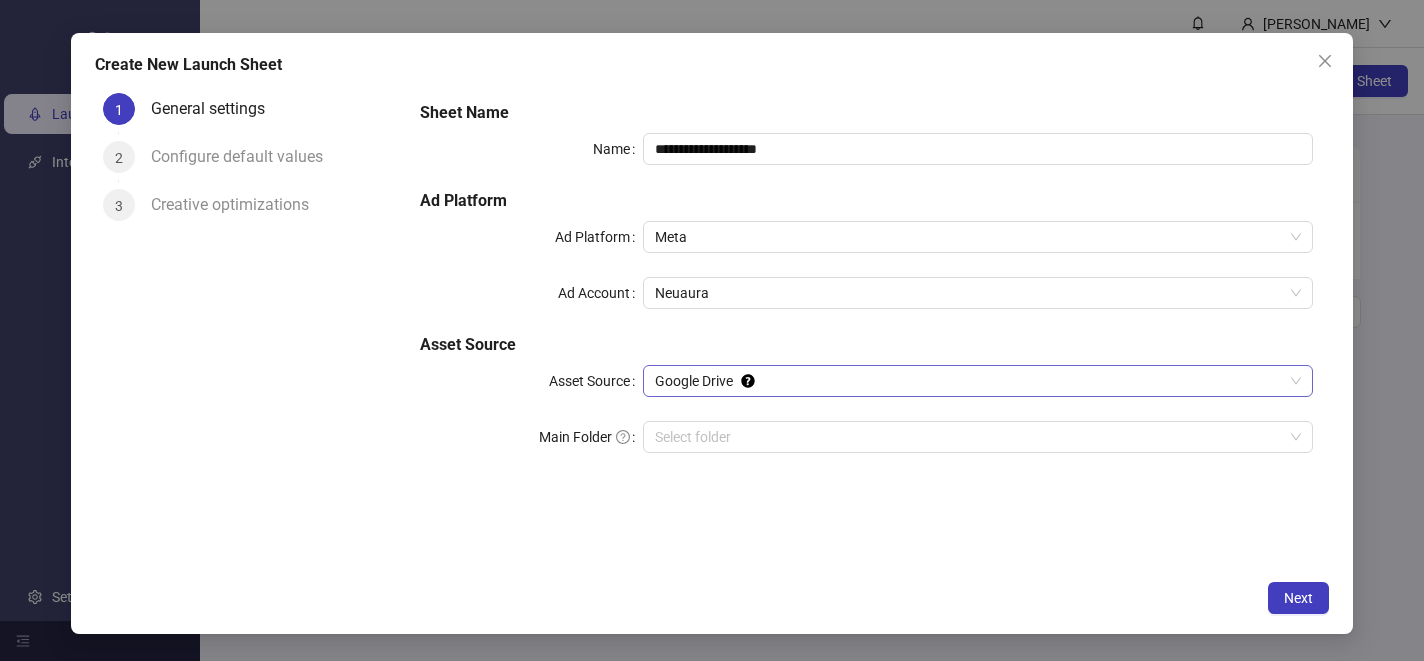 click on "Google Drive" at bounding box center [978, 381] 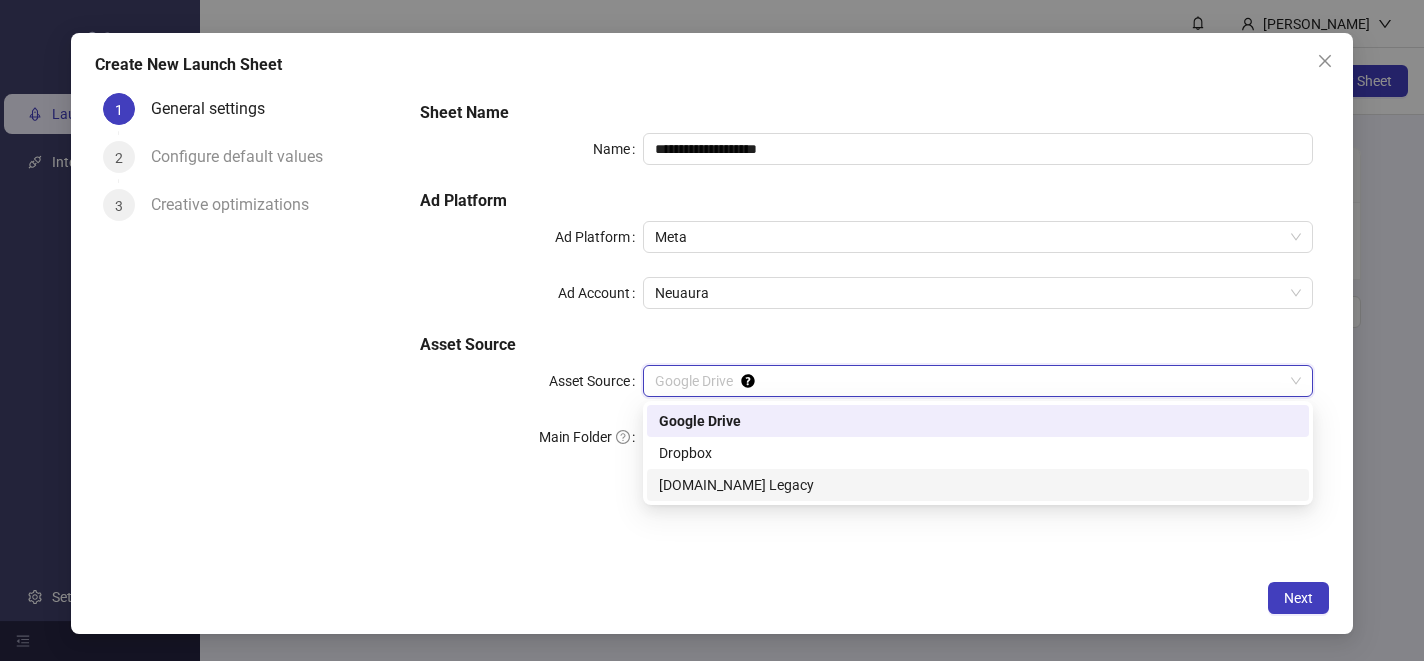 click on "[DOMAIN_NAME] Legacy" at bounding box center [978, 485] 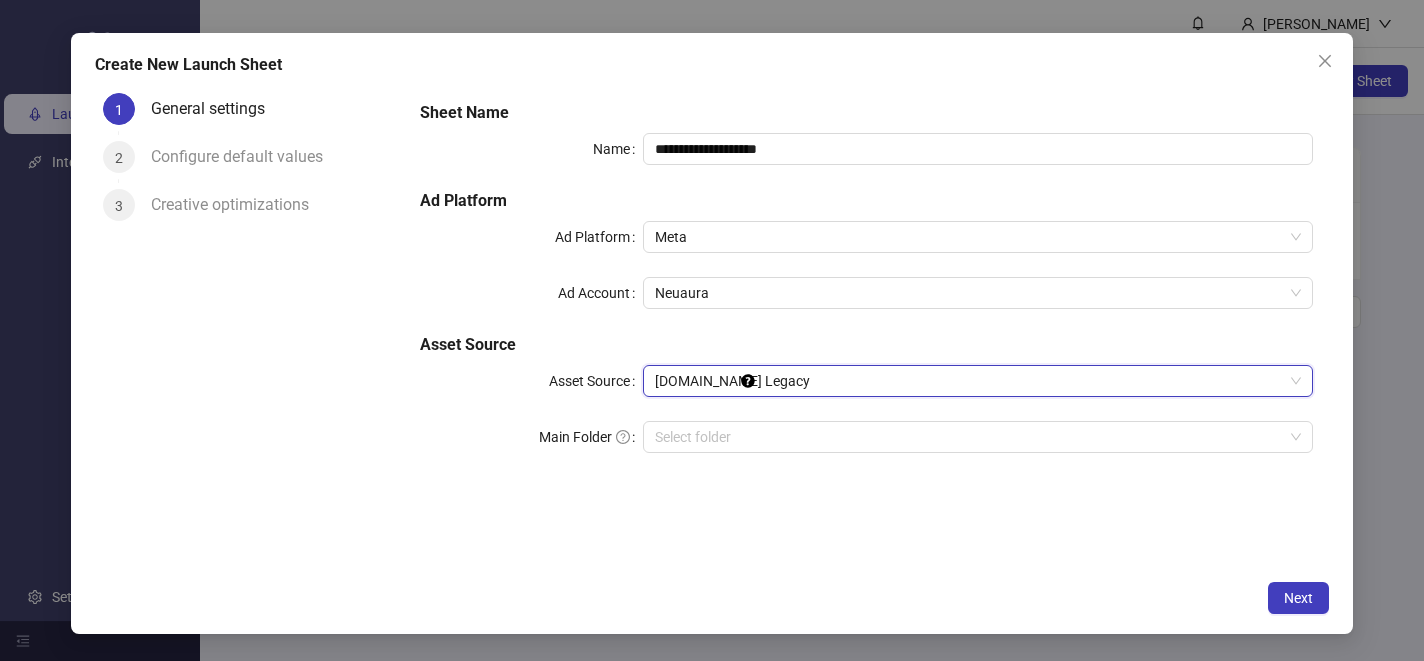 click on "**********" at bounding box center (866, 289) 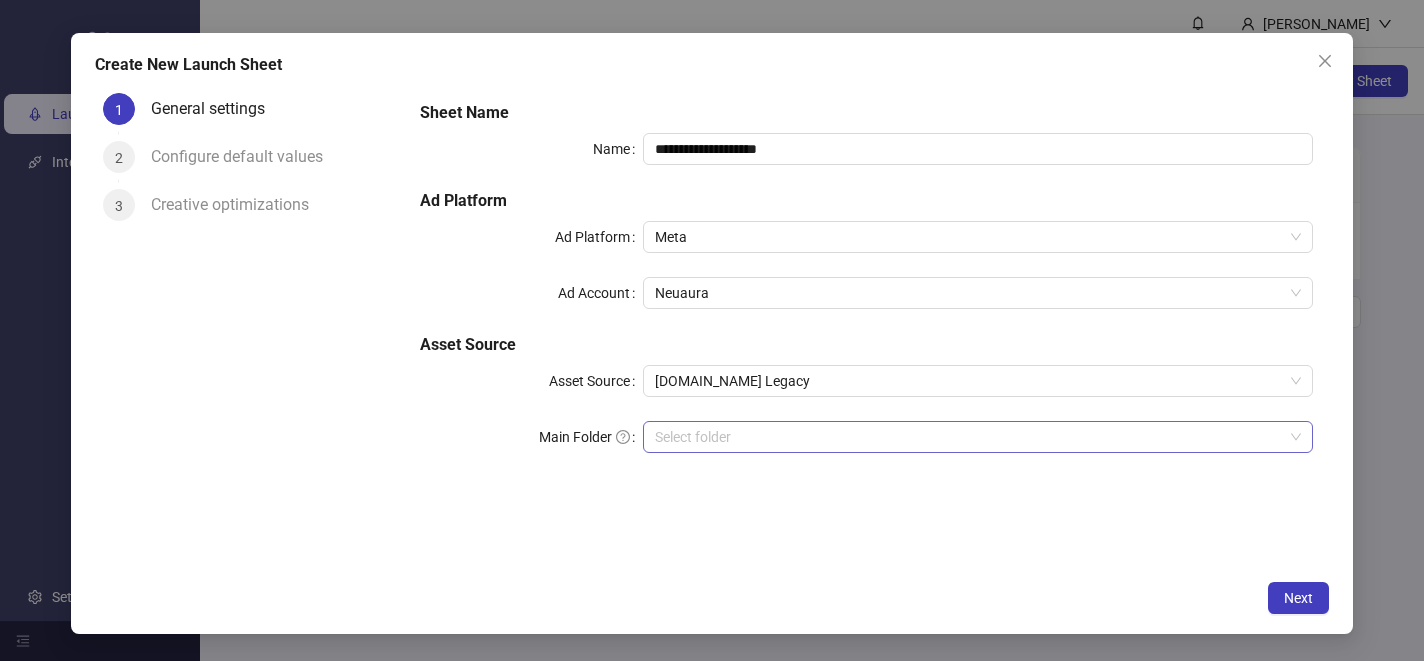 click at bounding box center (969, 437) 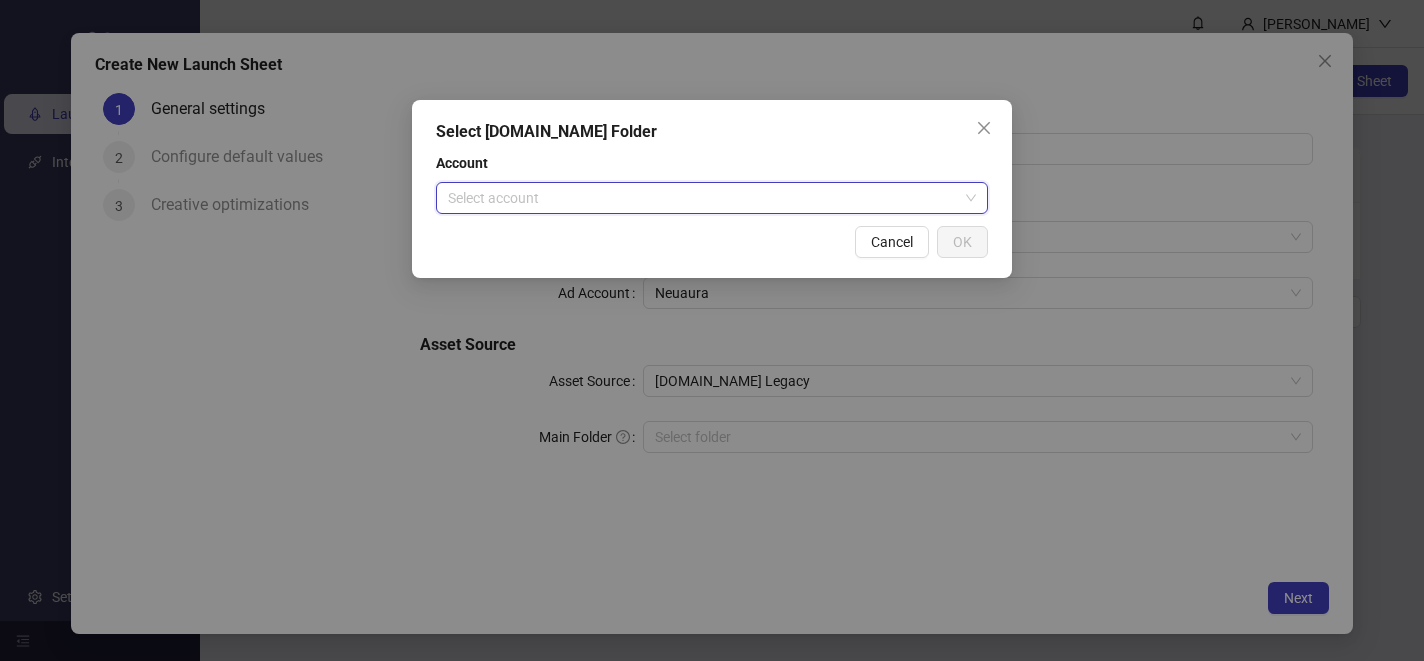 click at bounding box center (703, 198) 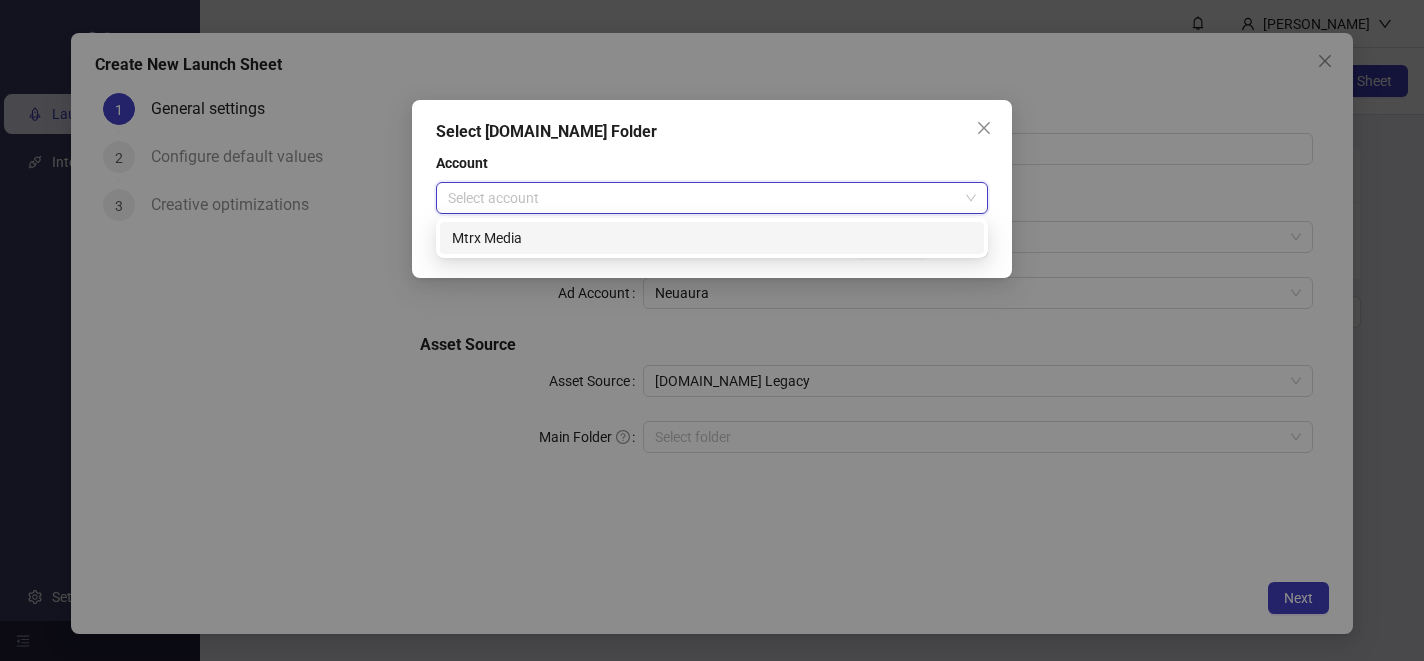 click on "Mtrx Media" at bounding box center (712, 238) 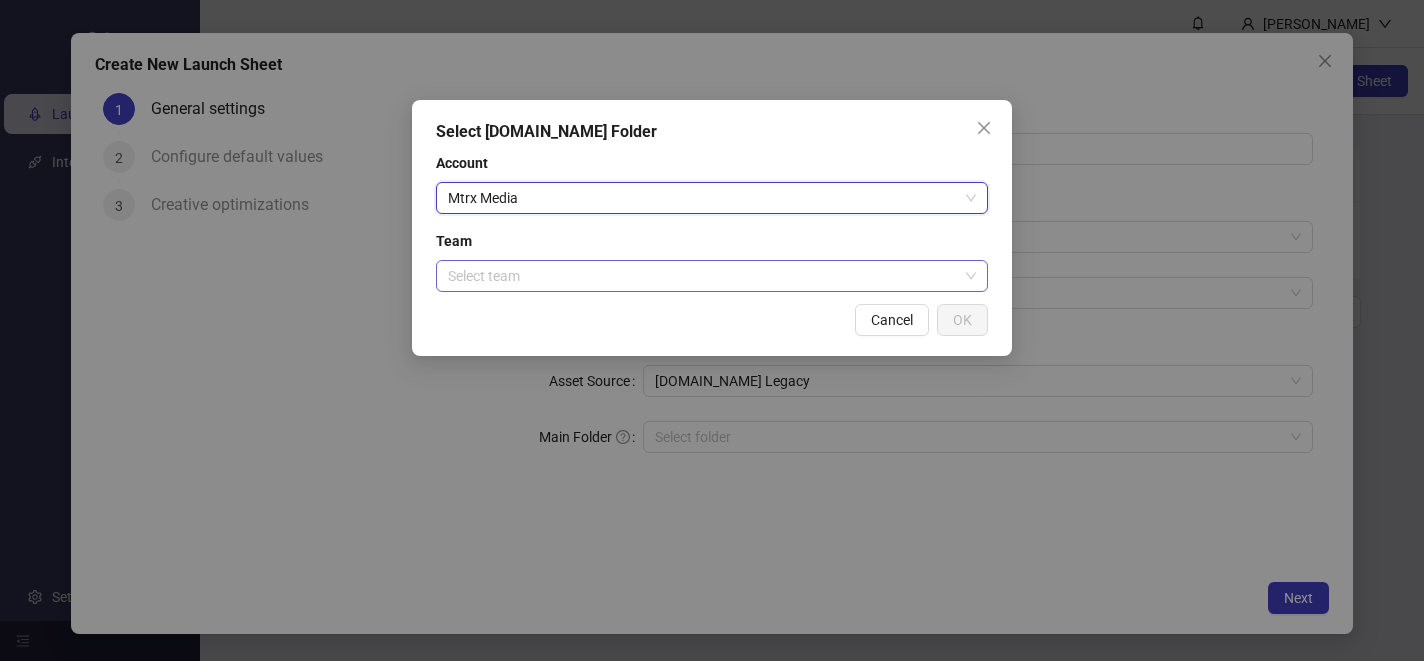 click at bounding box center (703, 276) 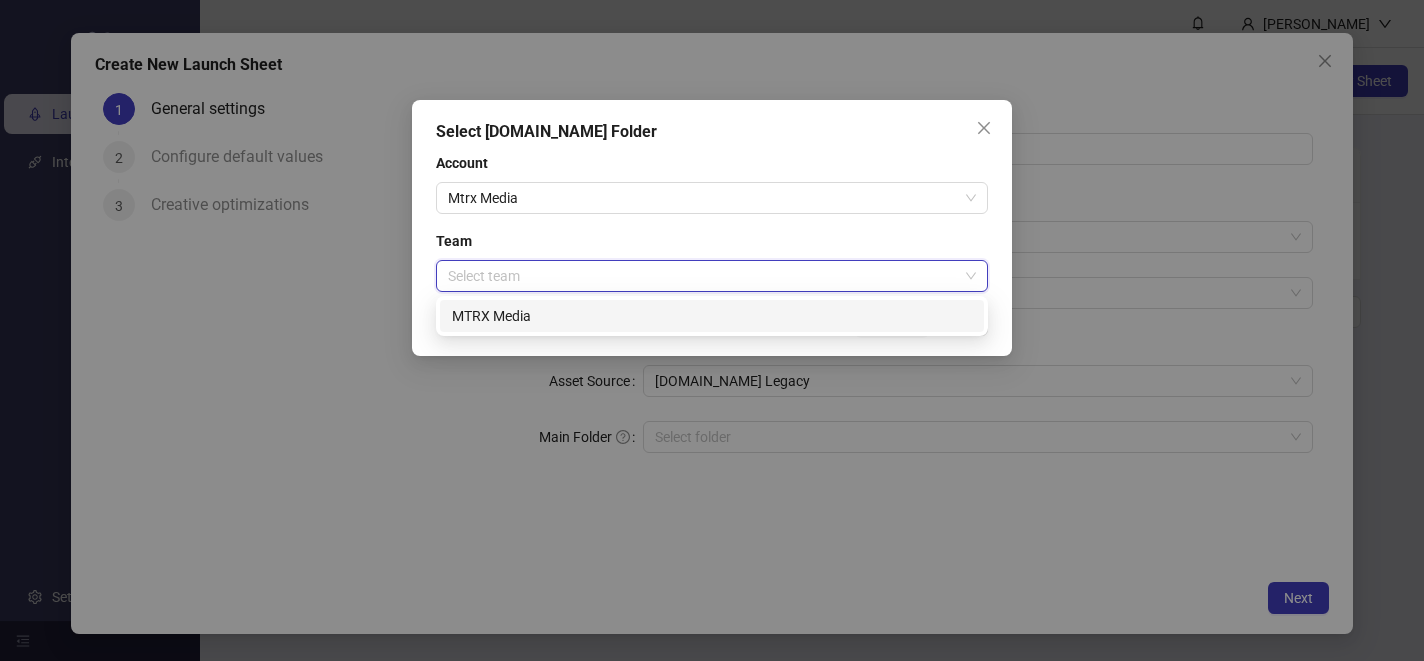 click on "47b45687-fa58-4c04-bacf-54f3528e6e80 MTRX Media" at bounding box center (712, 316) 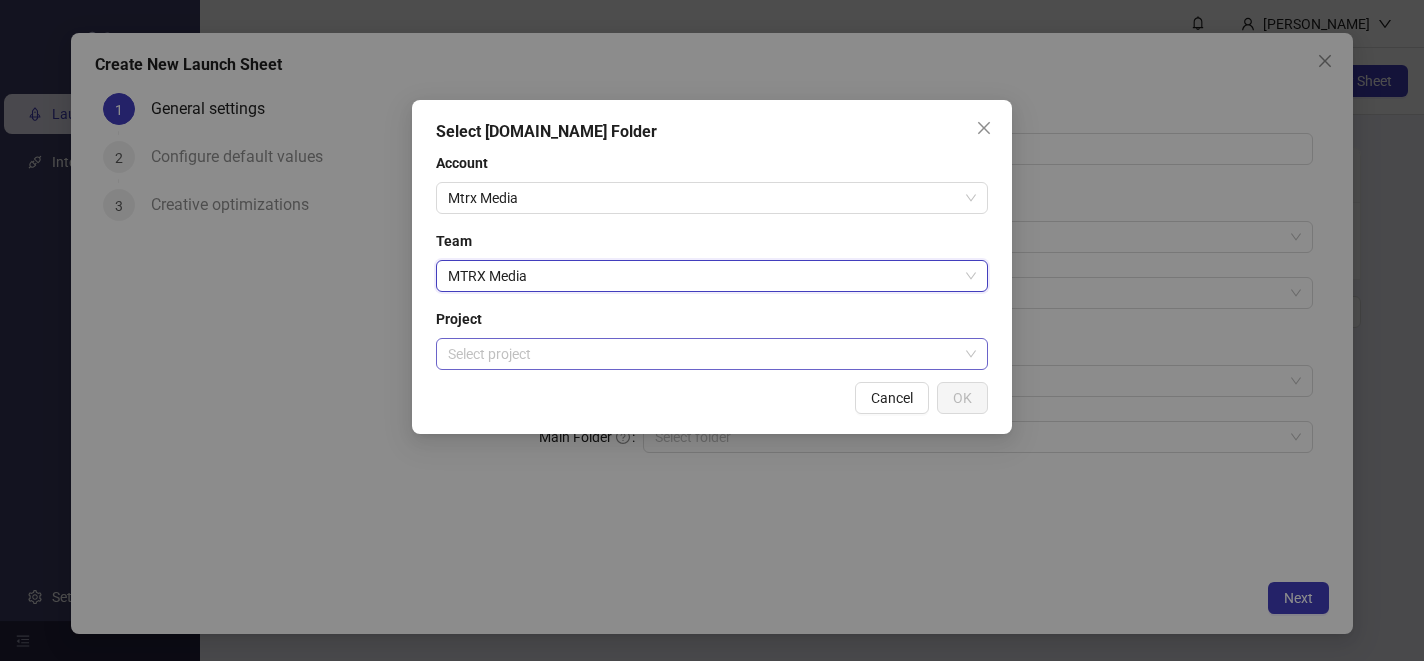 click at bounding box center (703, 354) 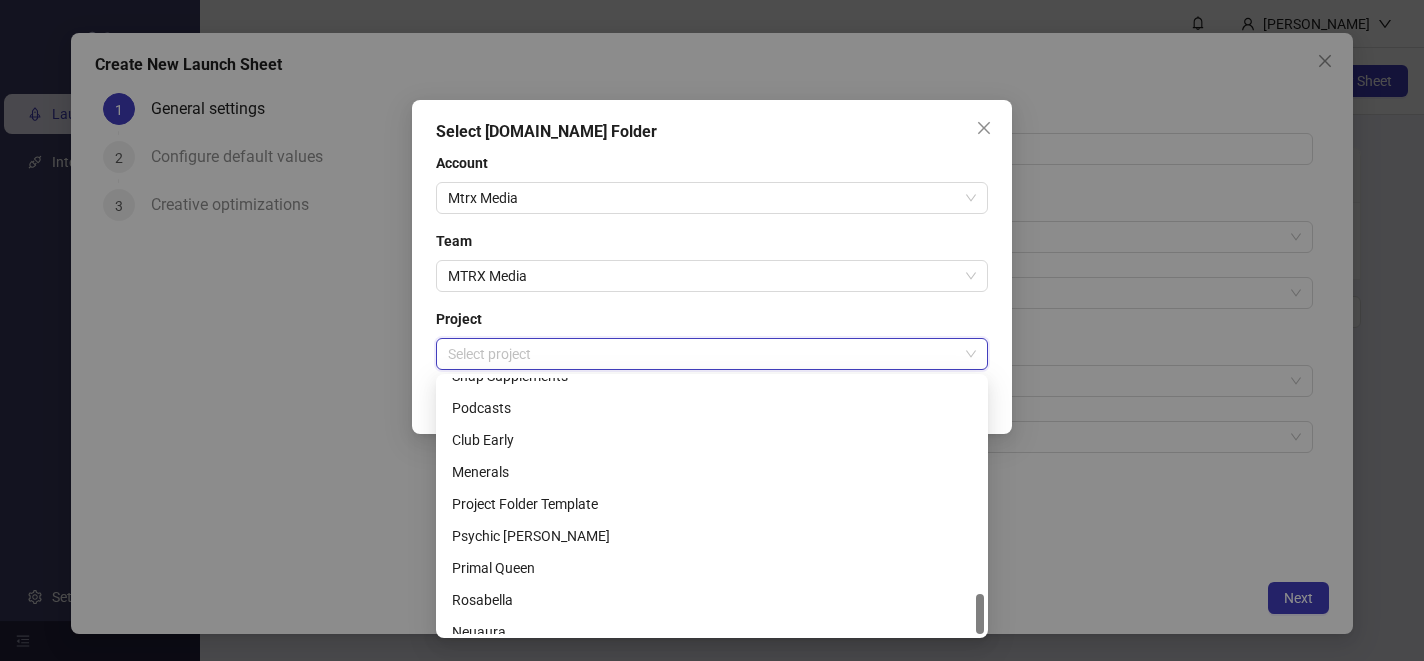 scroll, scrollTop: 1344, scrollLeft: 0, axis: vertical 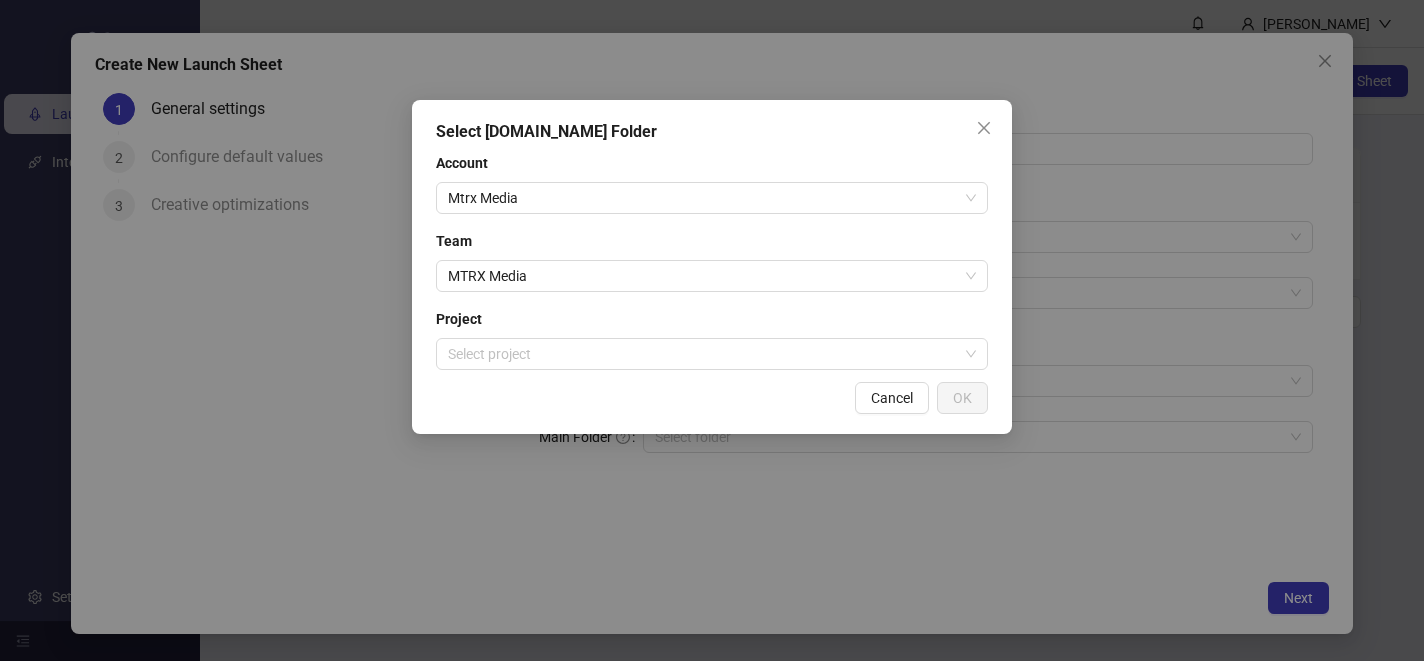 click on "Select [DOMAIN_NAME] Folder Account Mtrx Media Team MTRX Media Project Select project Cancel OK" at bounding box center [712, 330] 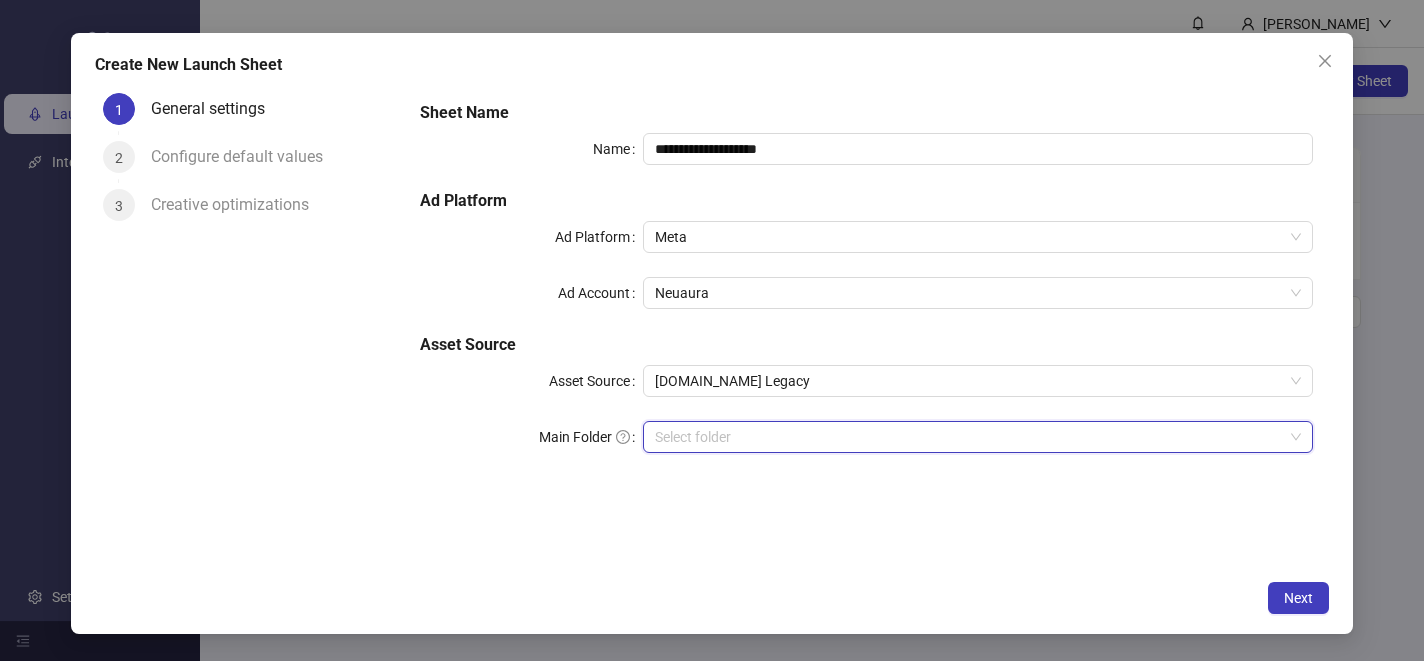 click at bounding box center (969, 437) 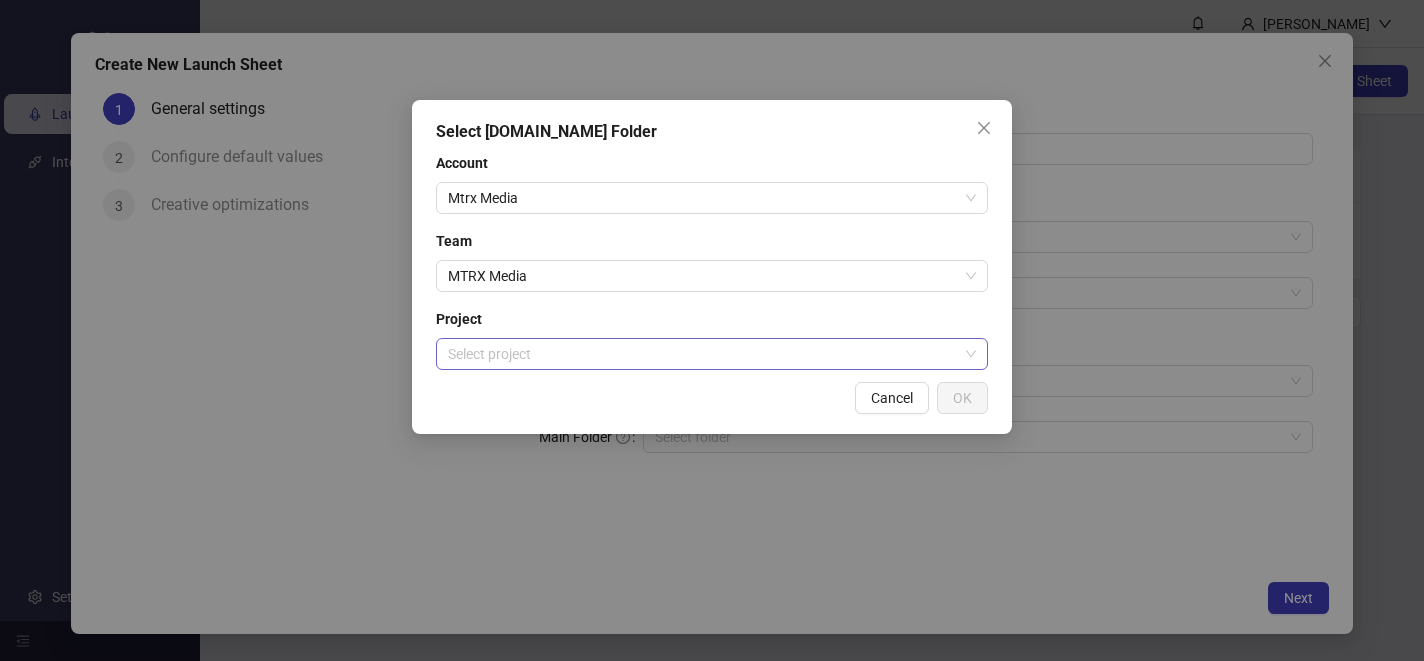 click at bounding box center (703, 354) 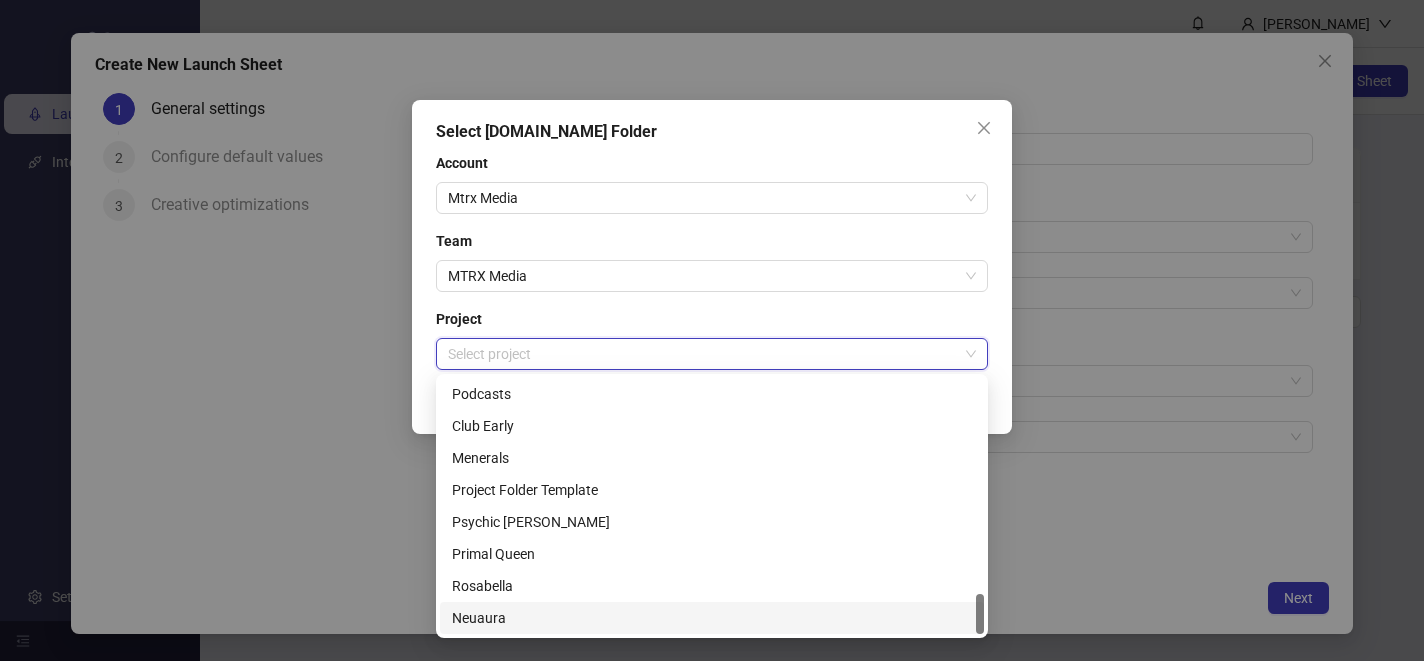 click on "Neuaura" at bounding box center (712, 618) 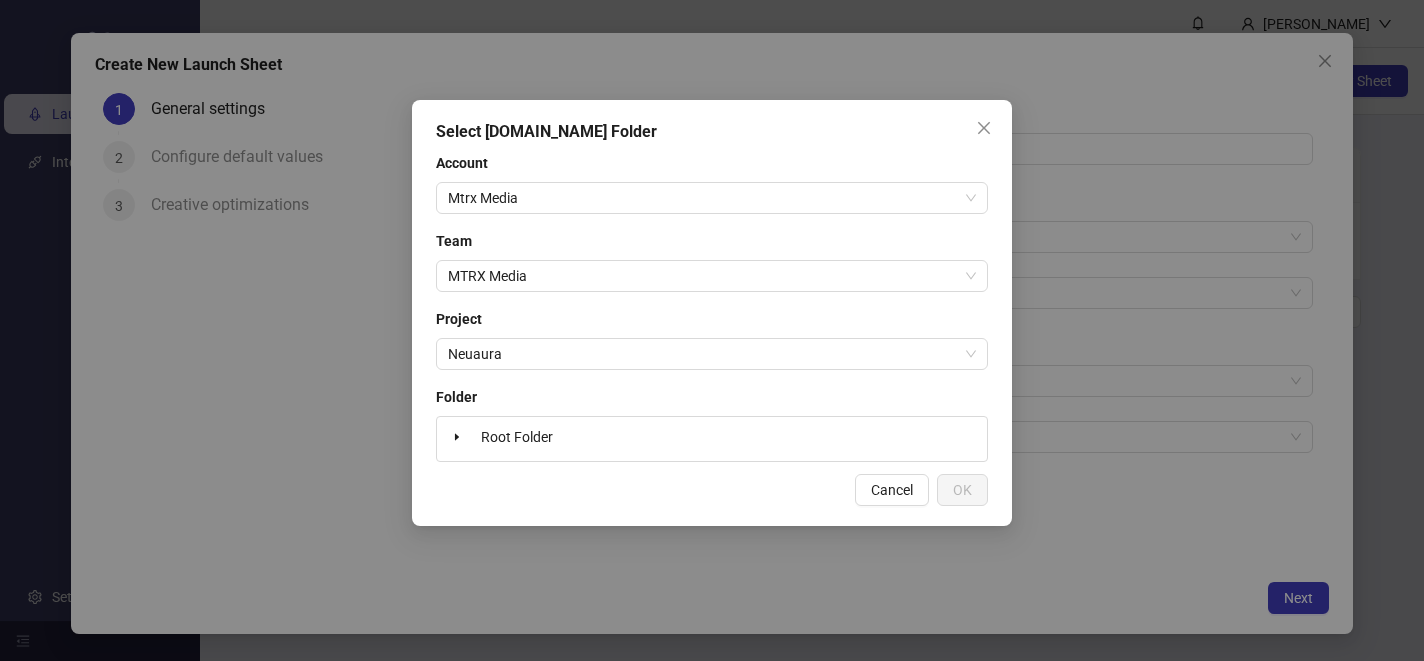 click on "Root Folder" at bounding box center [712, 439] 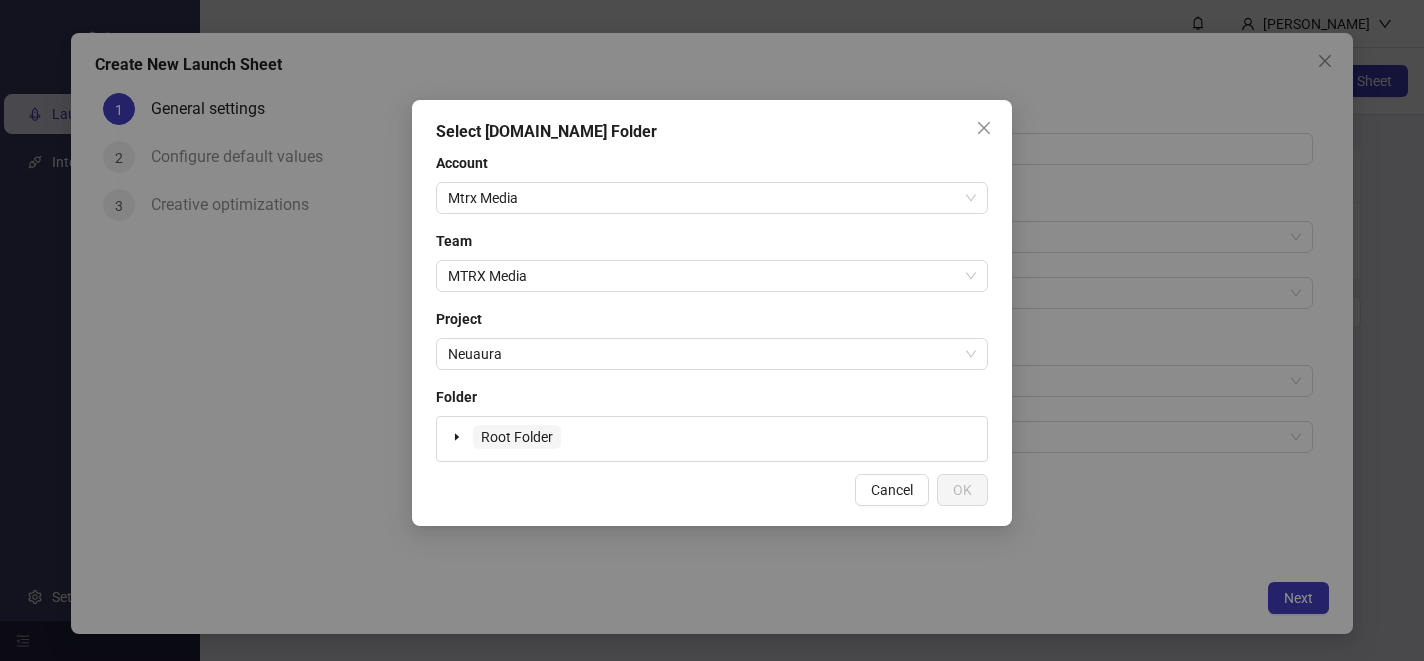 click on "Root Folder" at bounding box center [517, 437] 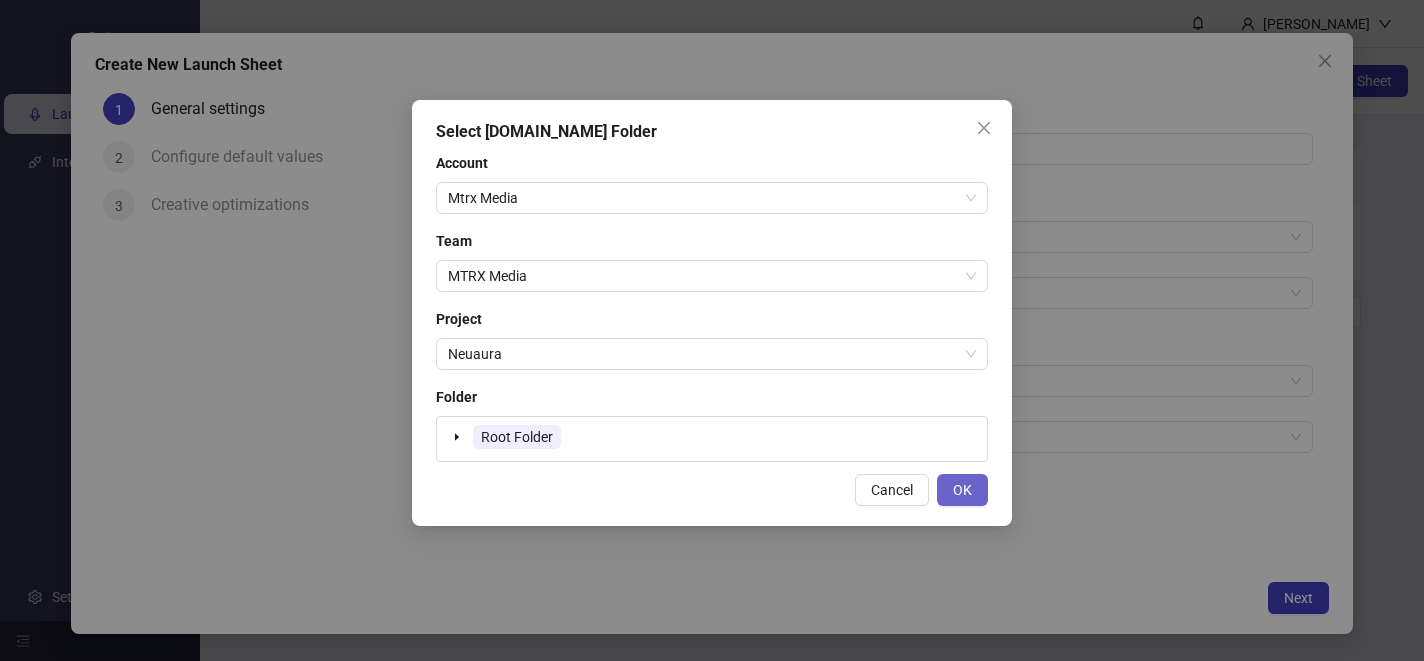 click on "OK" at bounding box center (962, 490) 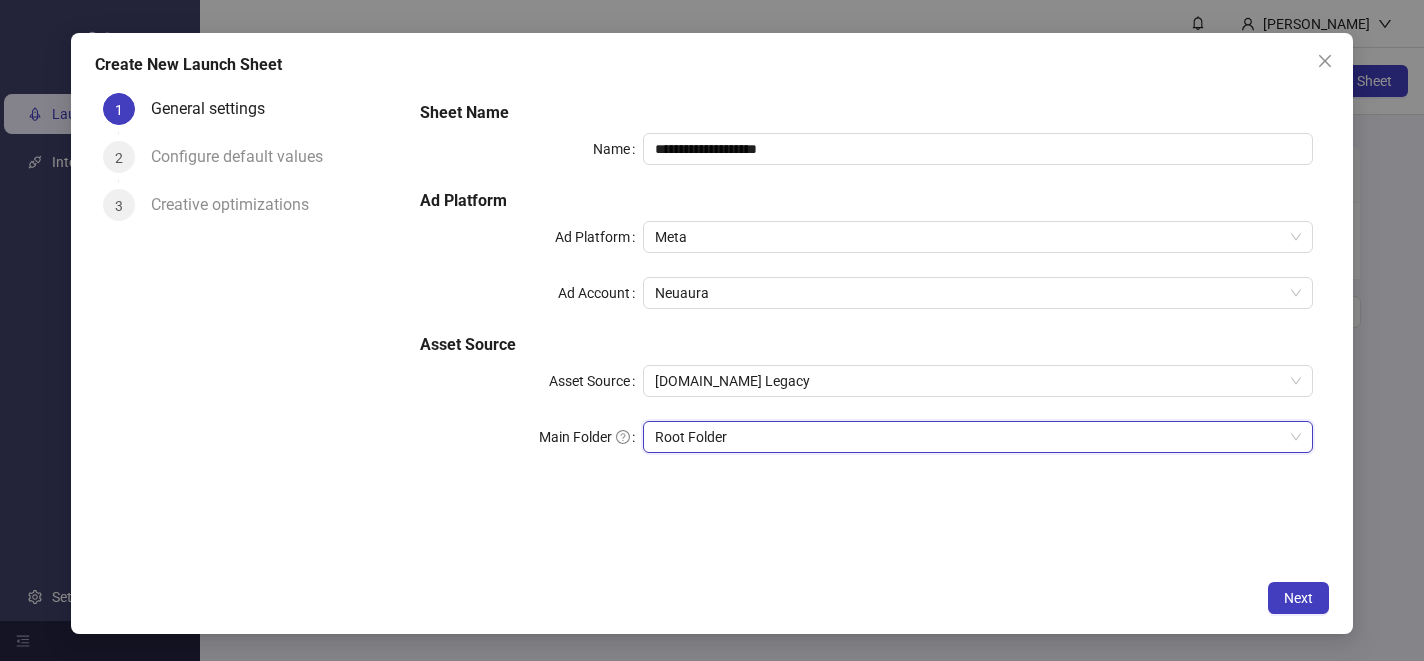 click on "**********" at bounding box center [712, 333] 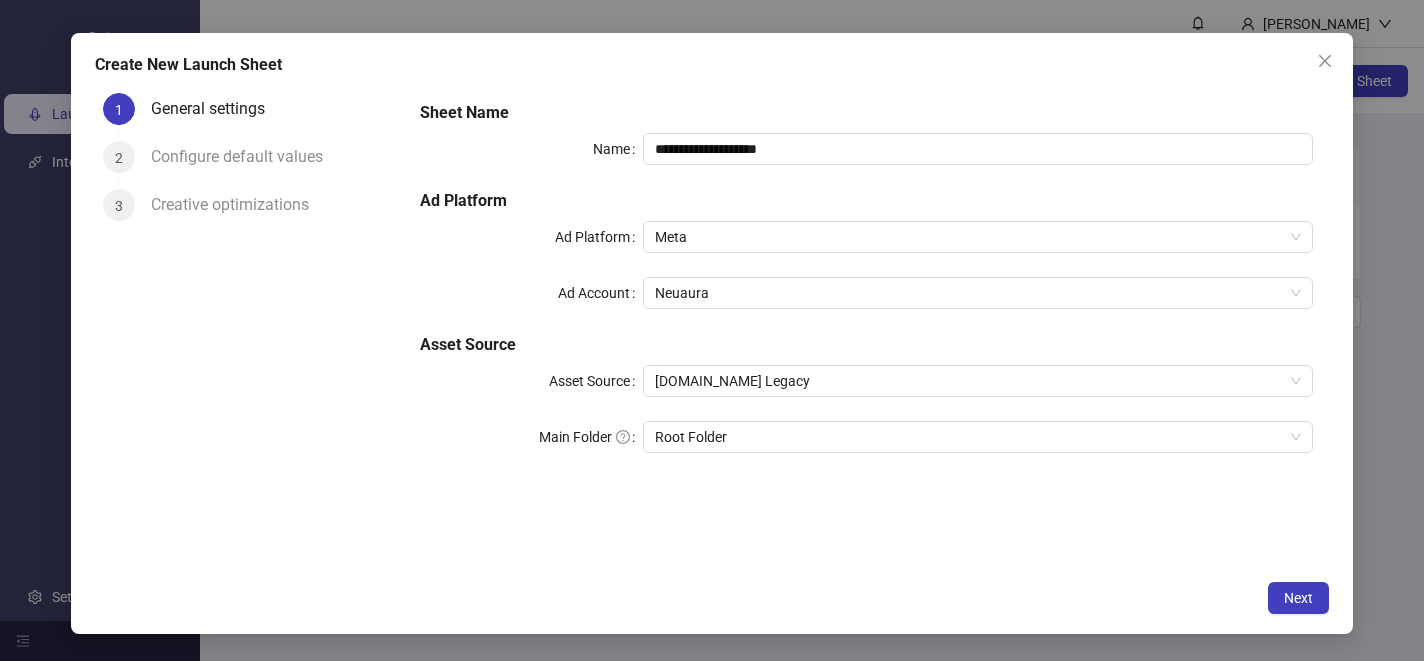 click on "**********" at bounding box center [712, 333] 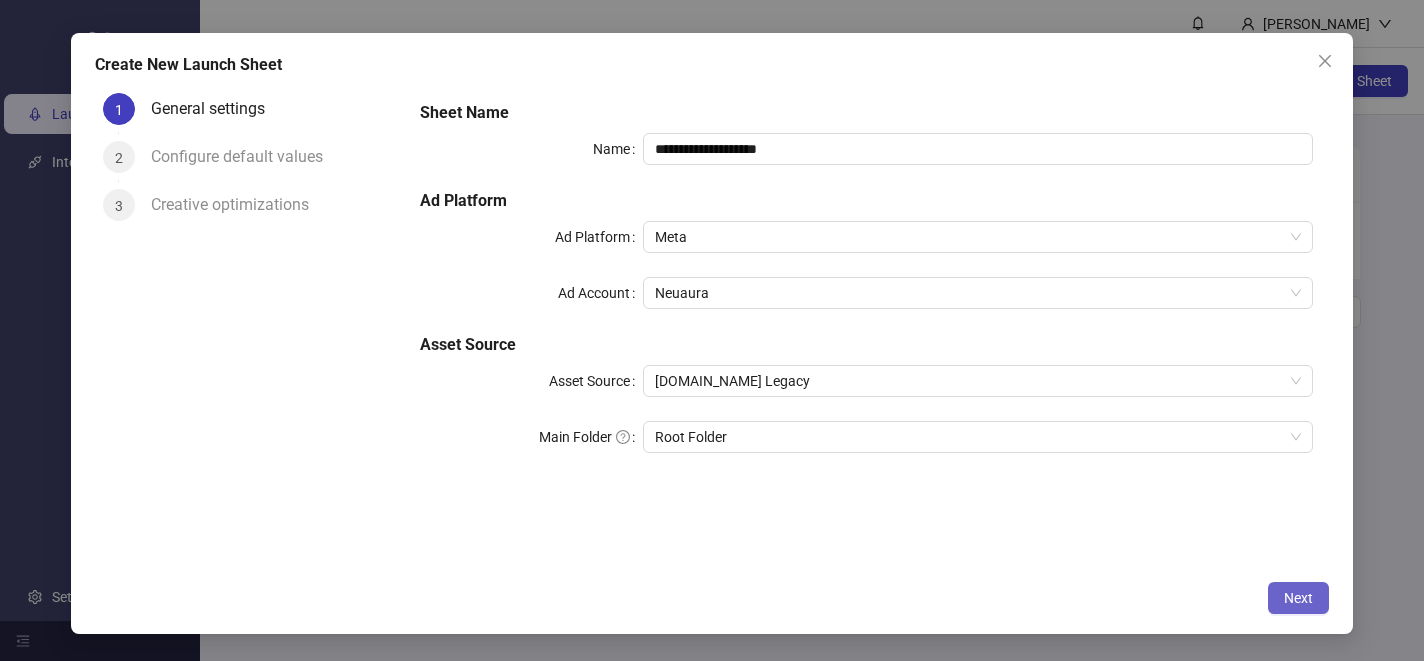 click on "Next" at bounding box center (1298, 598) 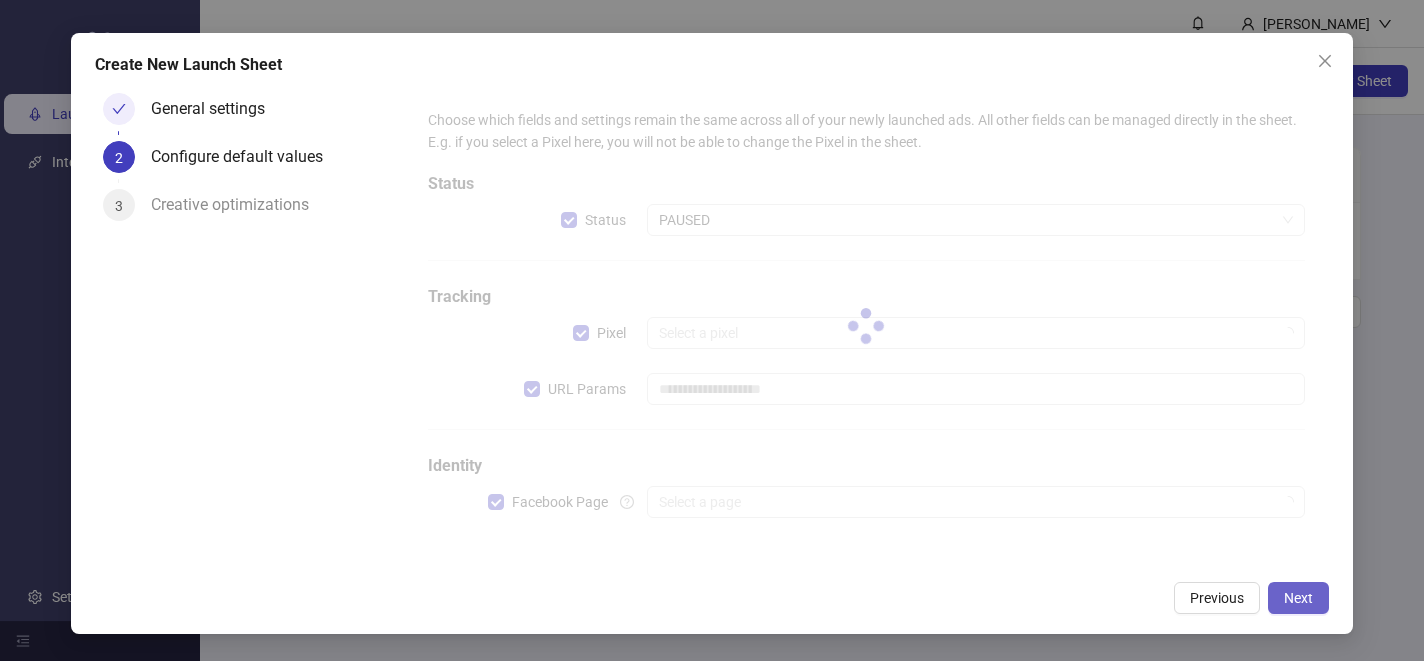 type on "**********" 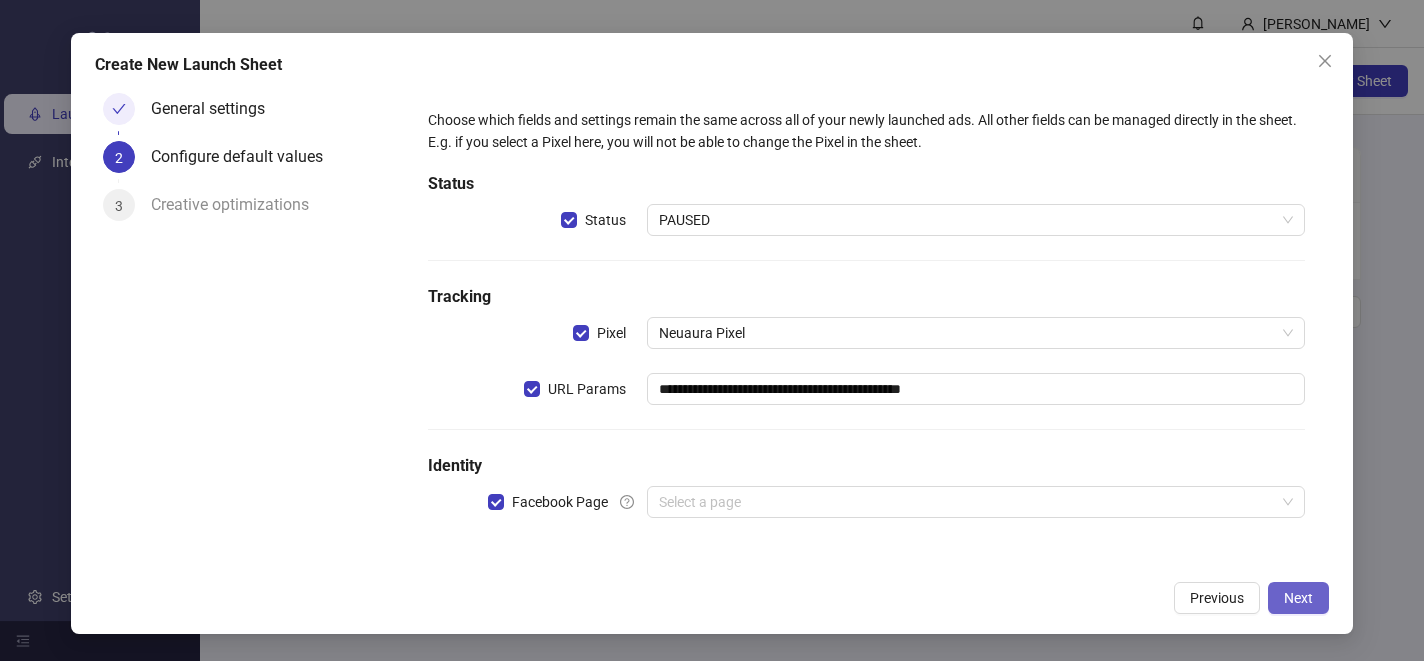 click on "Next" at bounding box center (1298, 598) 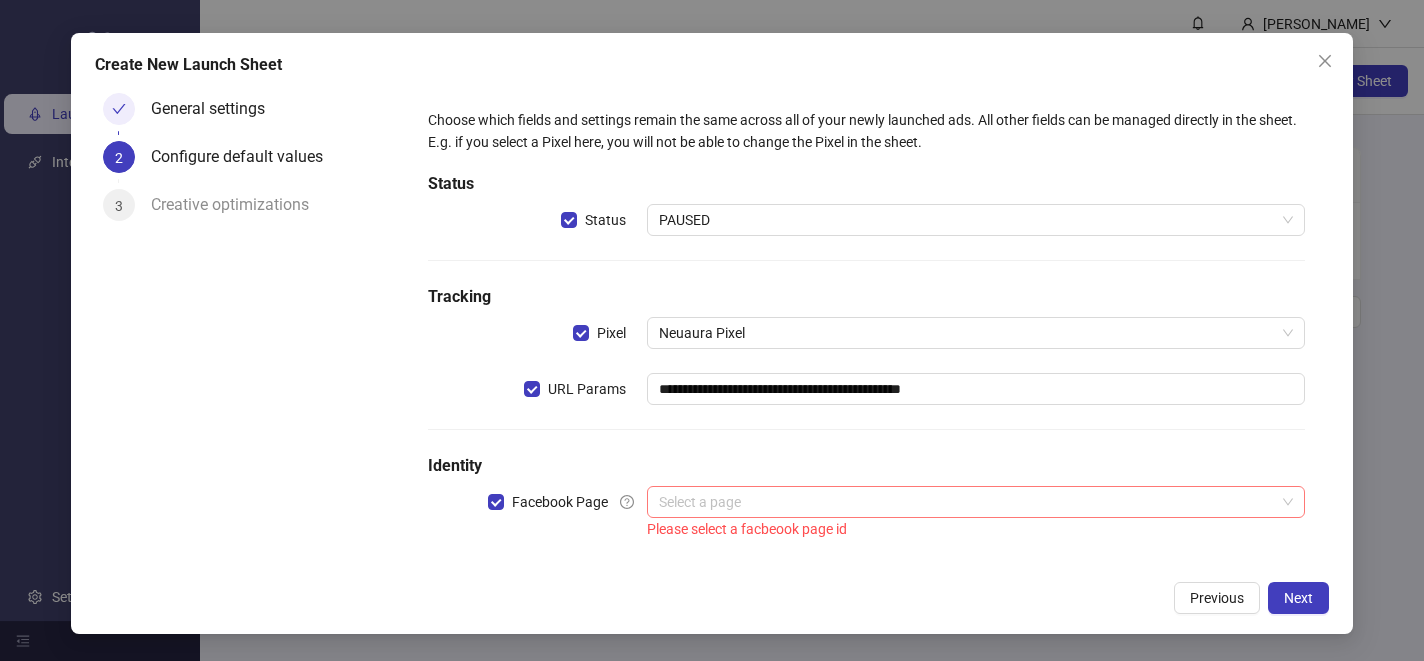 click at bounding box center (967, 502) 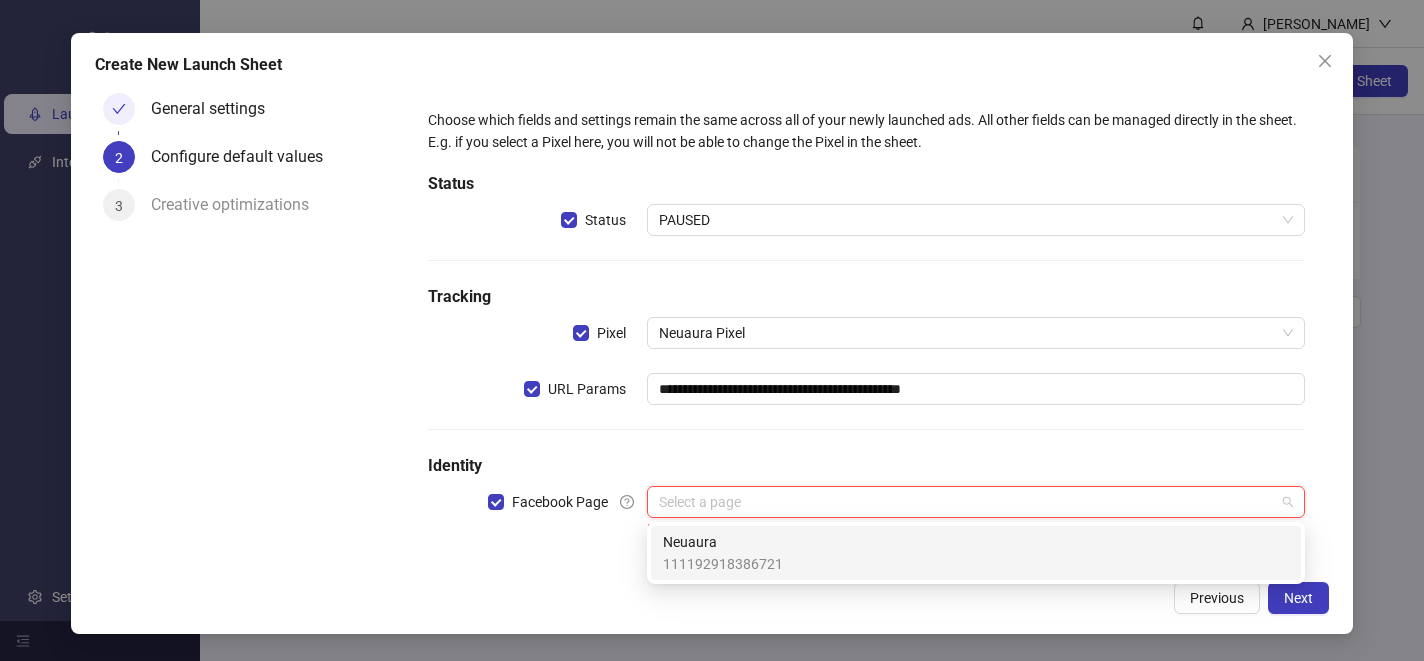 click on "Neuaura 111192918386721" at bounding box center (976, 553) 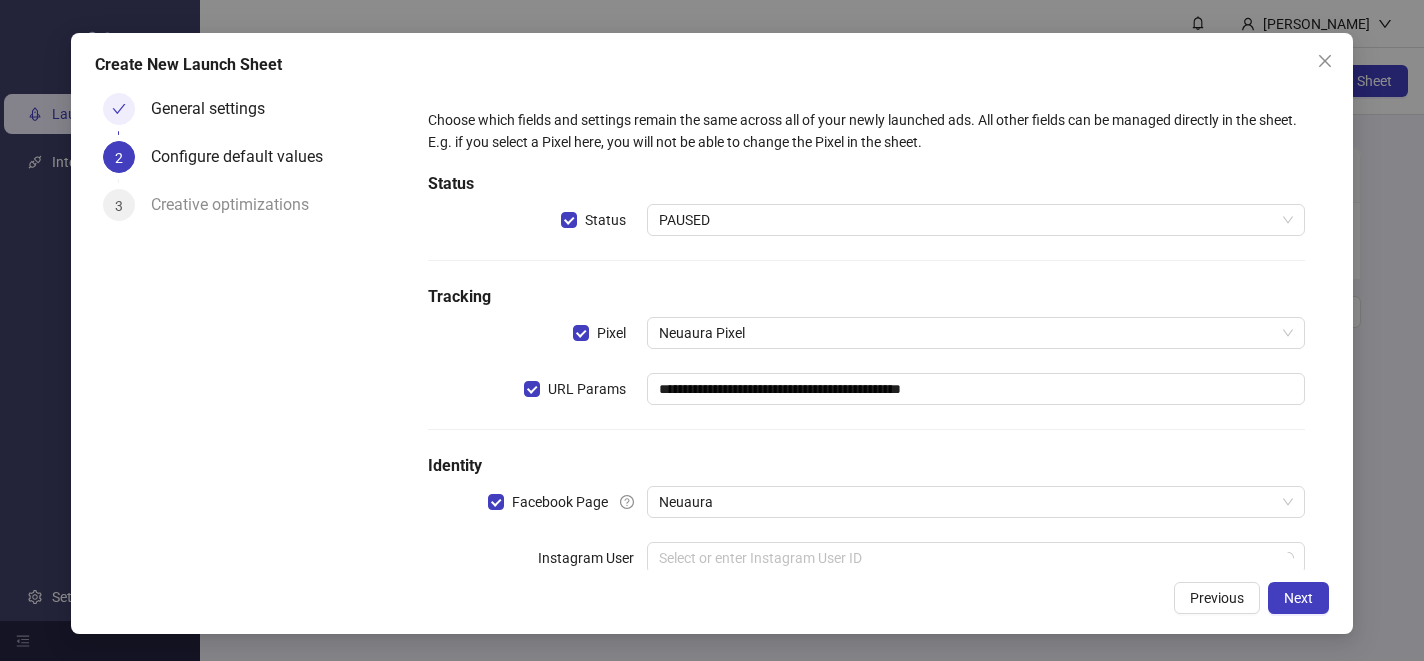 click on "**********" at bounding box center [866, 353] 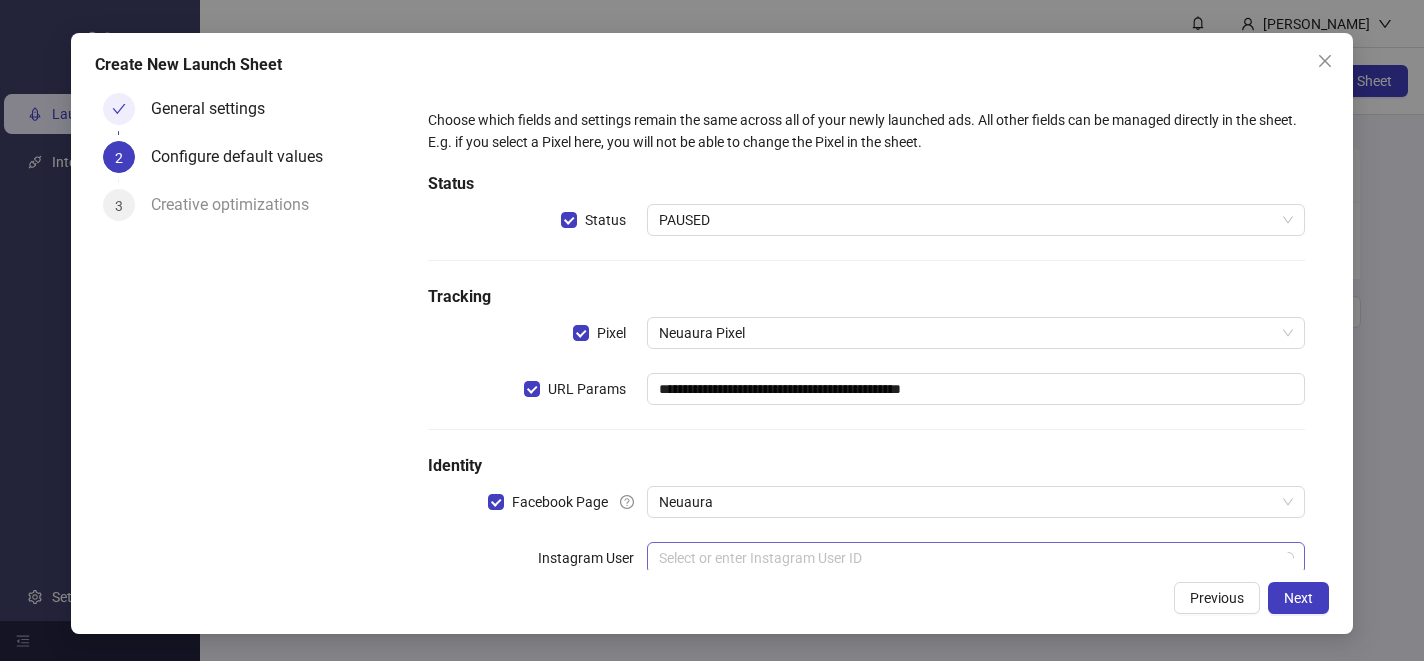 click at bounding box center [967, 558] 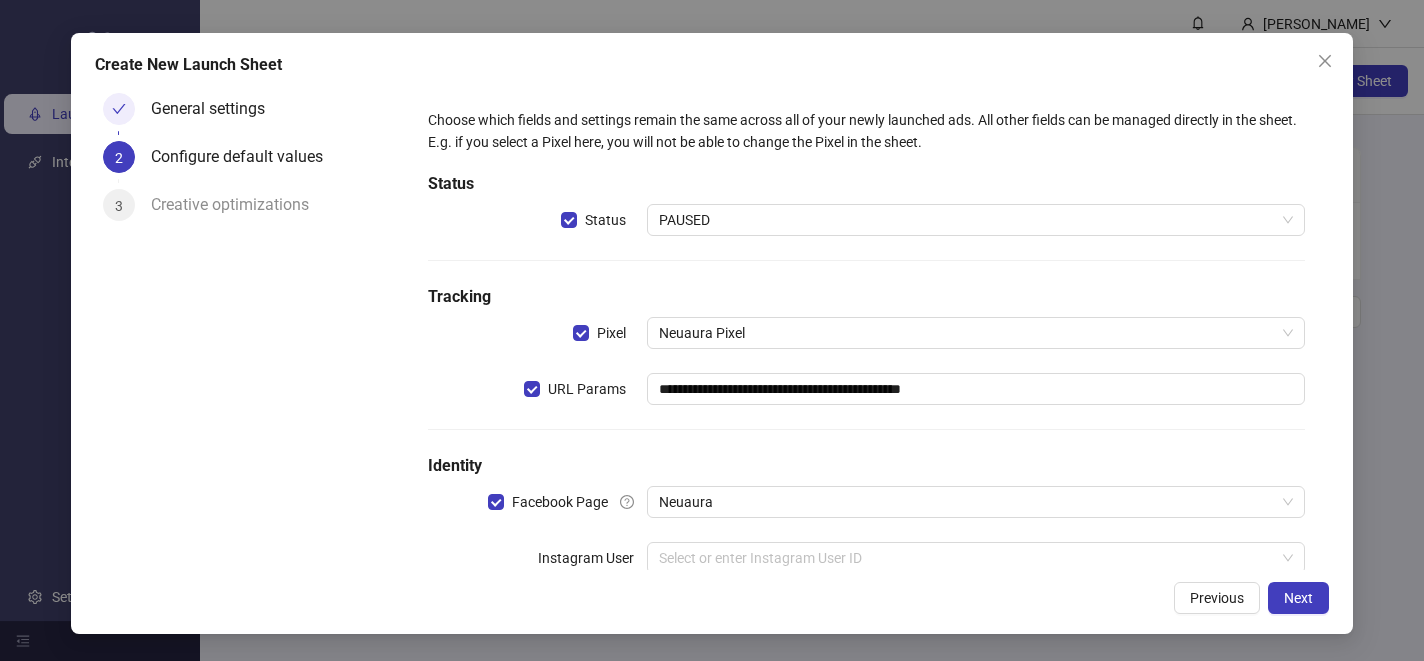 click on "Identity" at bounding box center (866, 466) 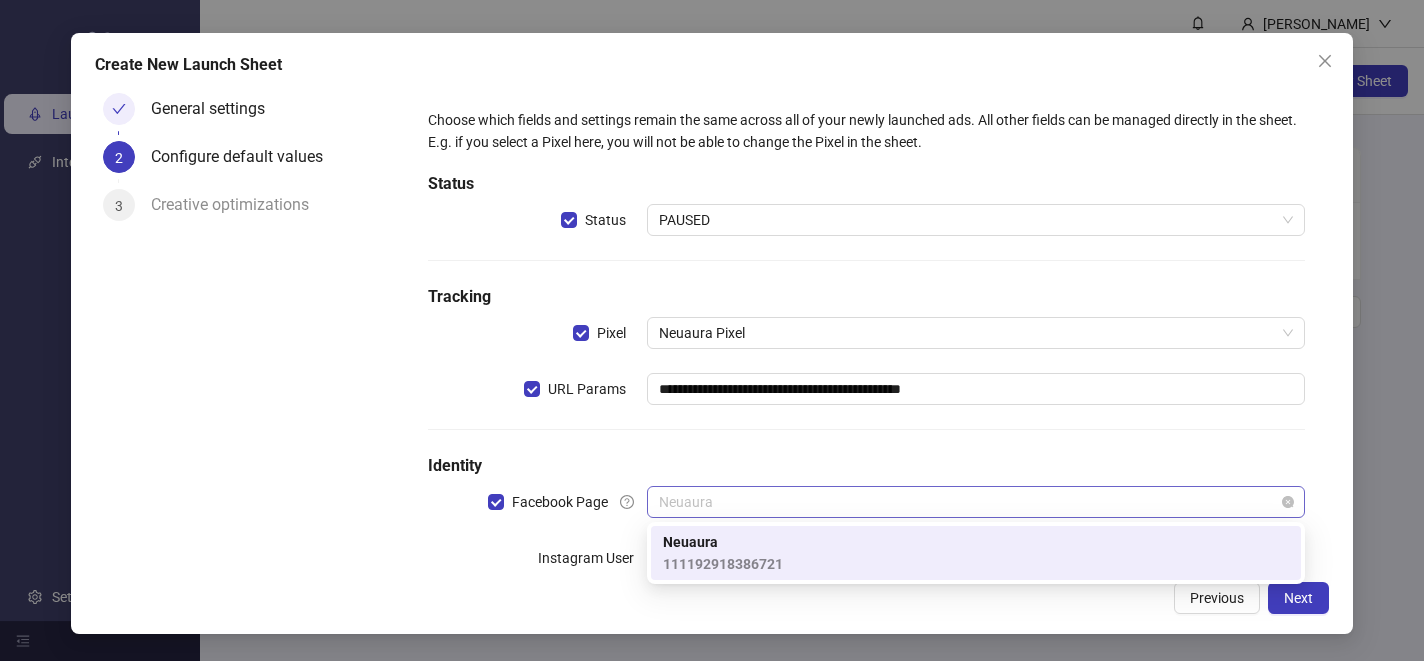 click on "Neuaura" at bounding box center [976, 502] 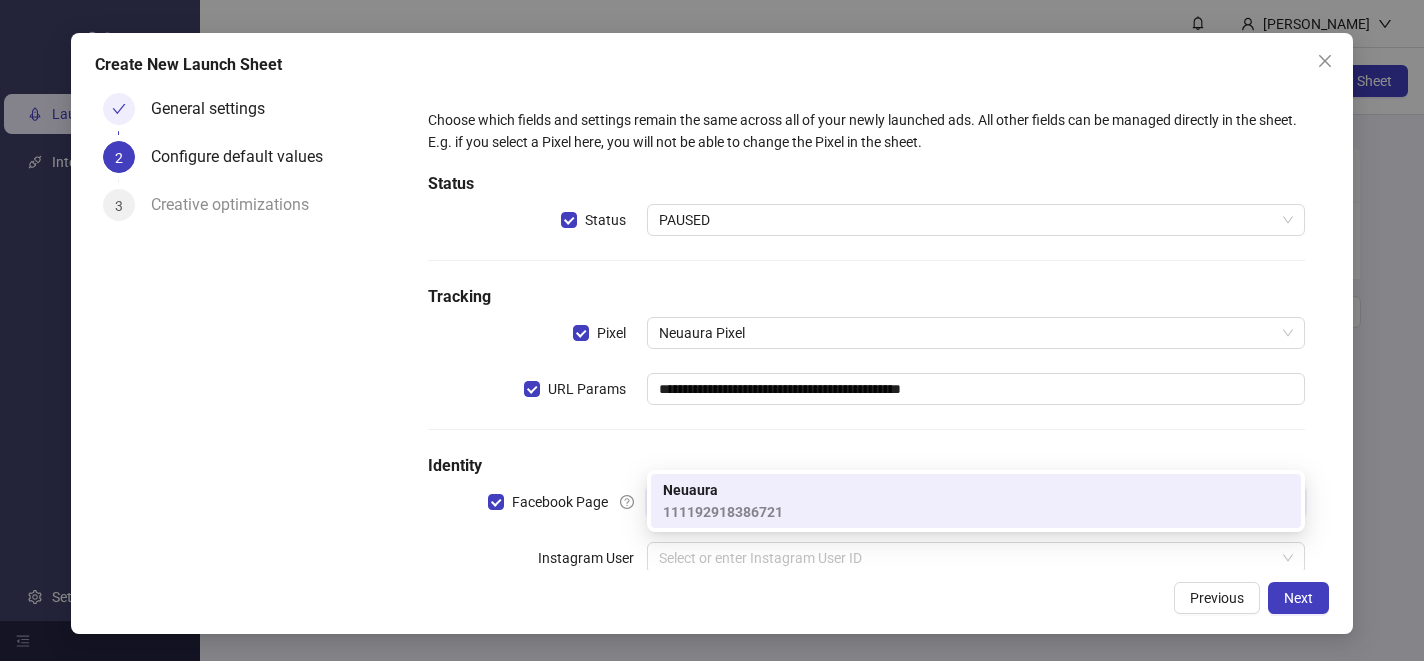 scroll, scrollTop: 52, scrollLeft: 0, axis: vertical 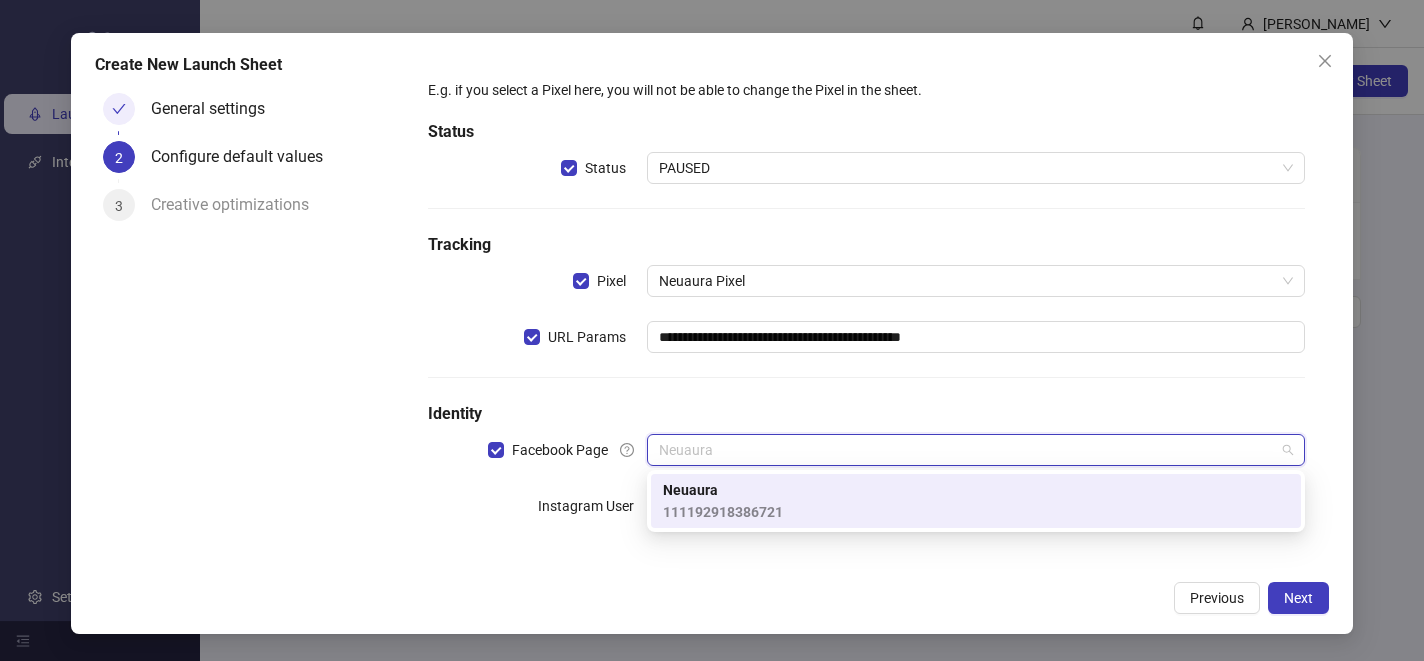 click on "Neuaura 111192918386721" at bounding box center [976, 501] 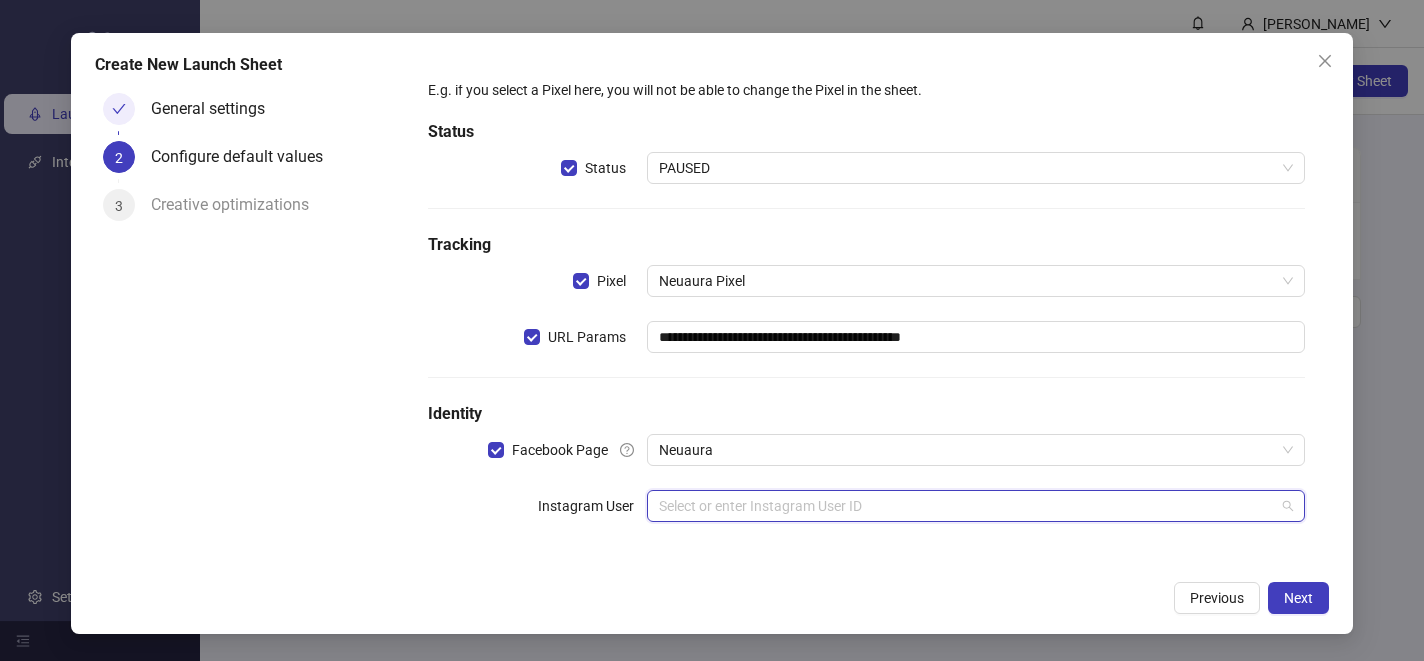 click at bounding box center (967, 506) 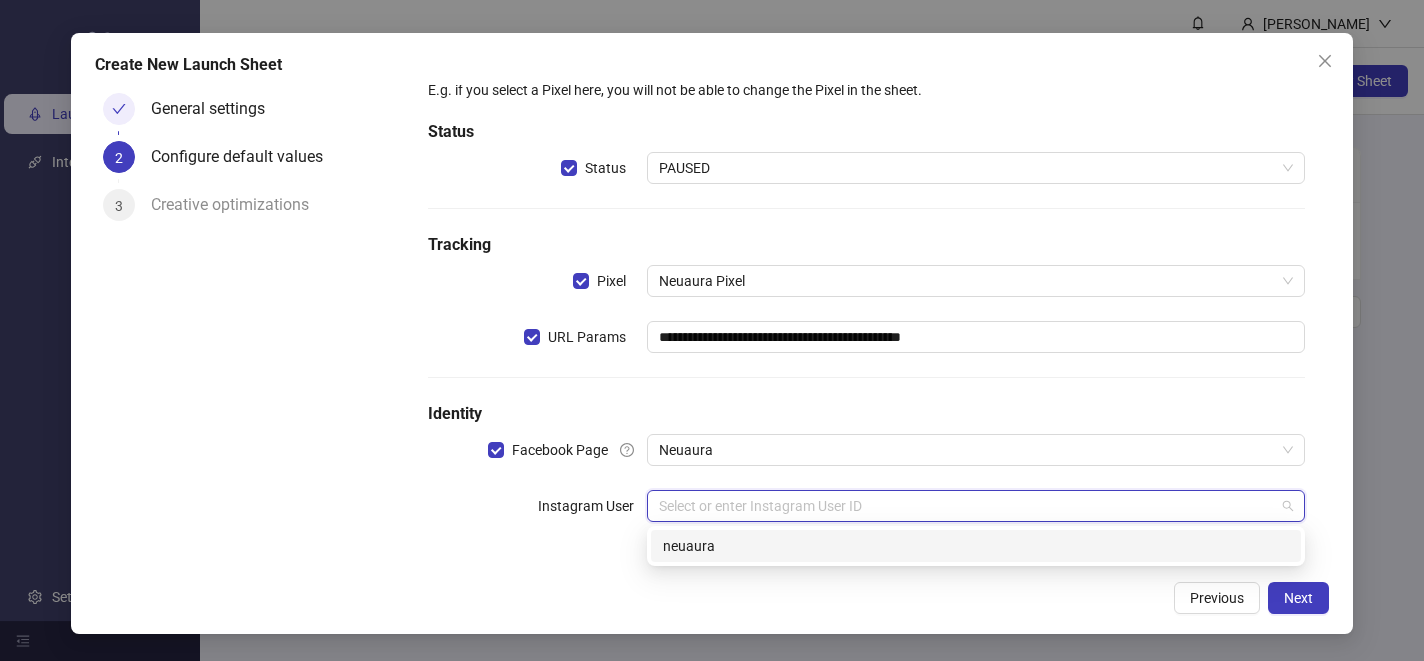 click on "neuaura" at bounding box center (976, 546) 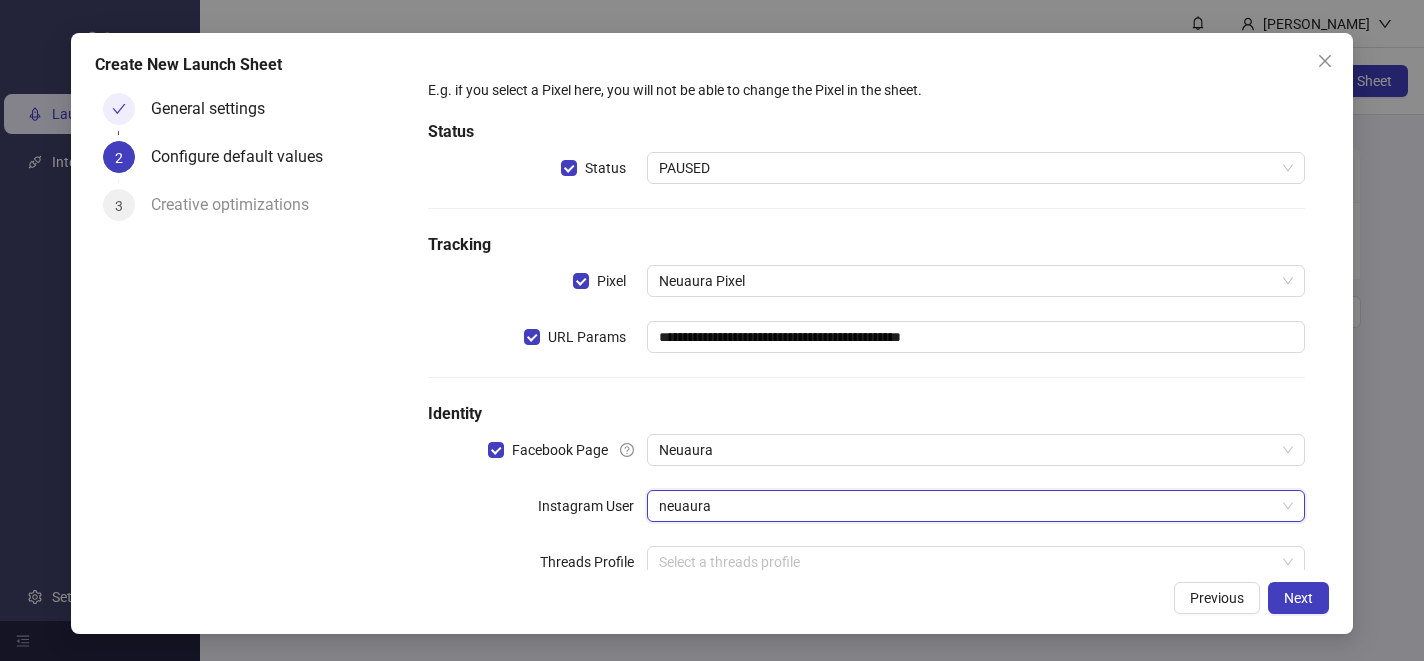 scroll, scrollTop: 108, scrollLeft: 0, axis: vertical 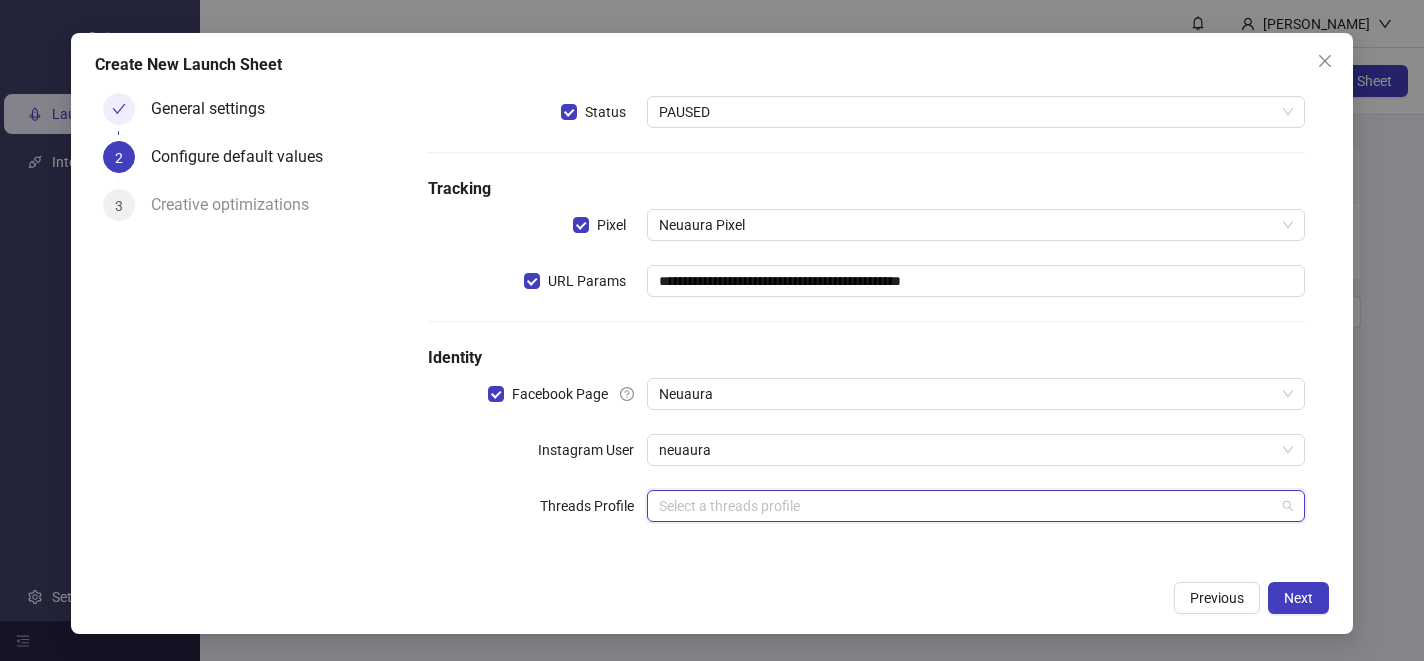 click at bounding box center [967, 506] 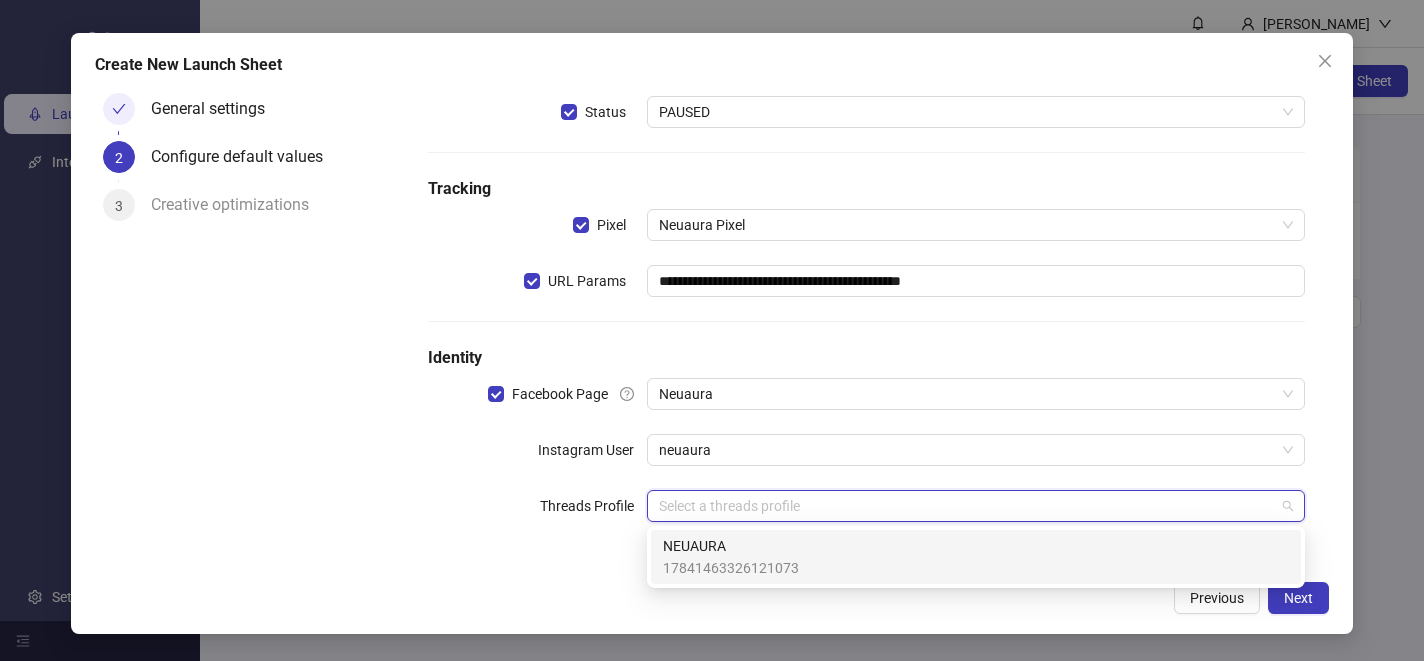 click on "NEUAURA 17841463326121073" at bounding box center (976, 557) 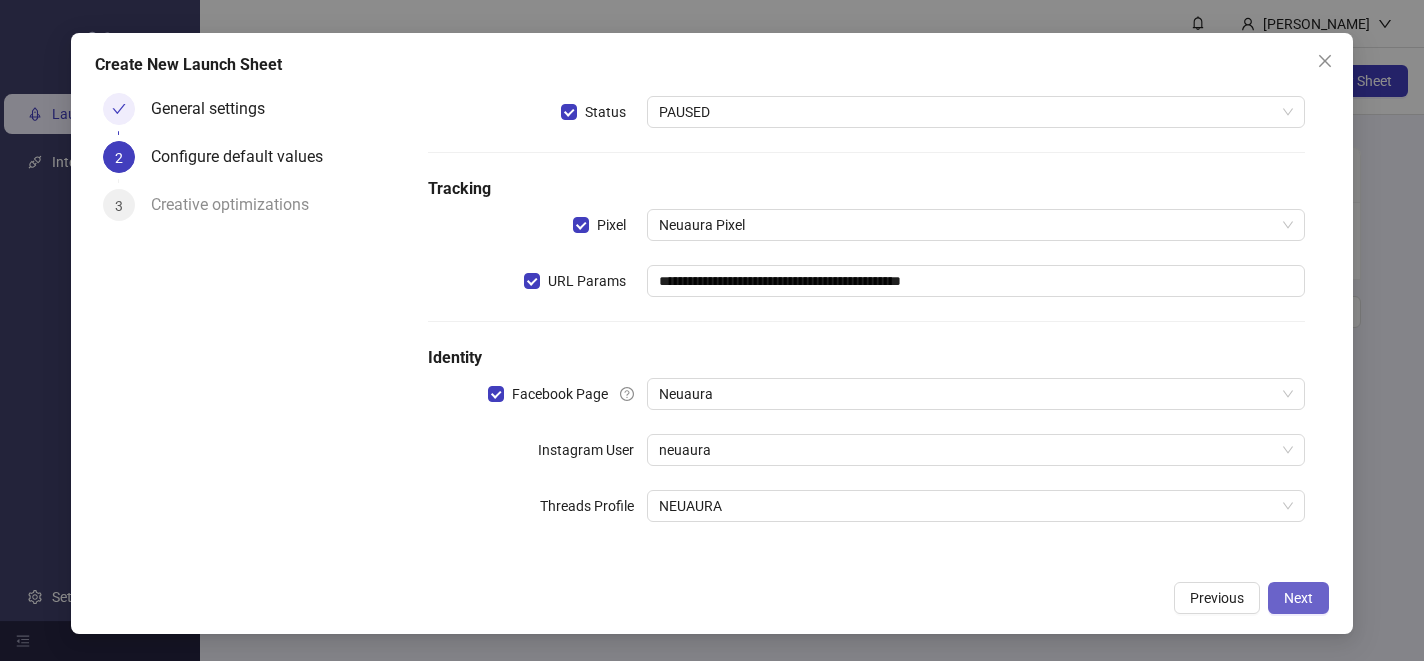 click on "Next" at bounding box center (1298, 598) 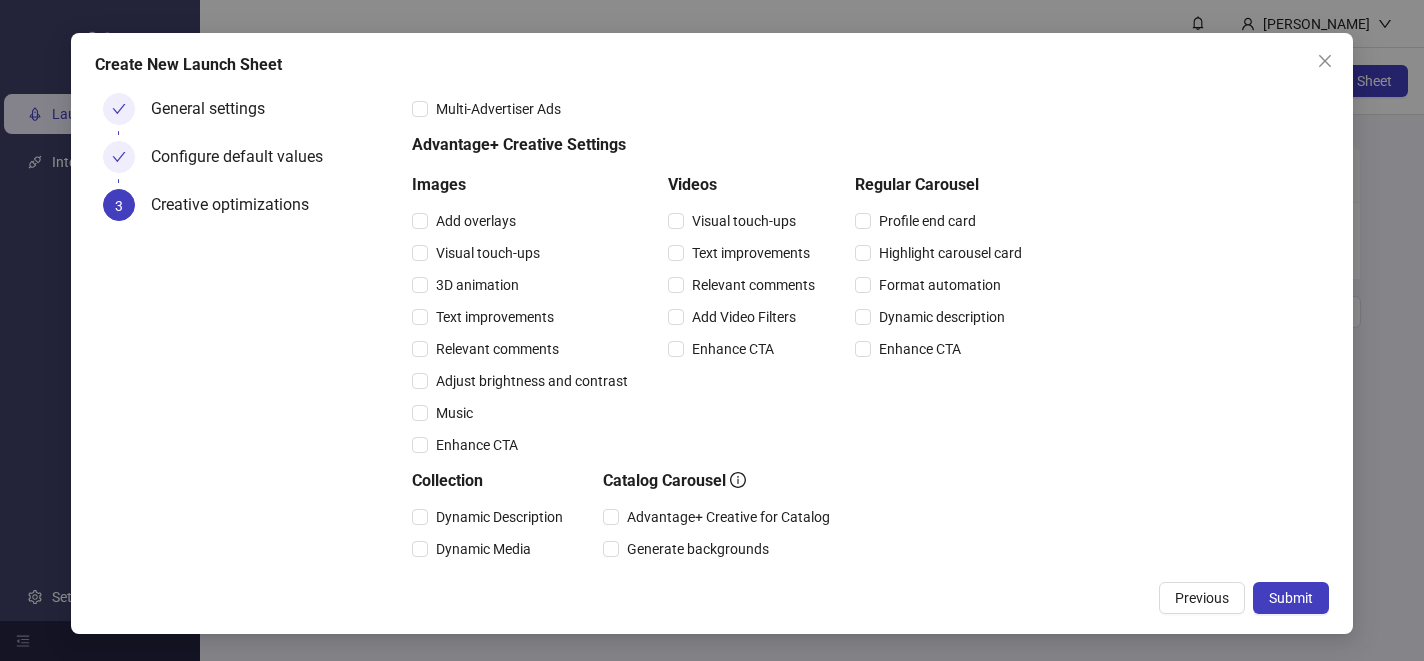 click on "Submit" at bounding box center (1291, 598) 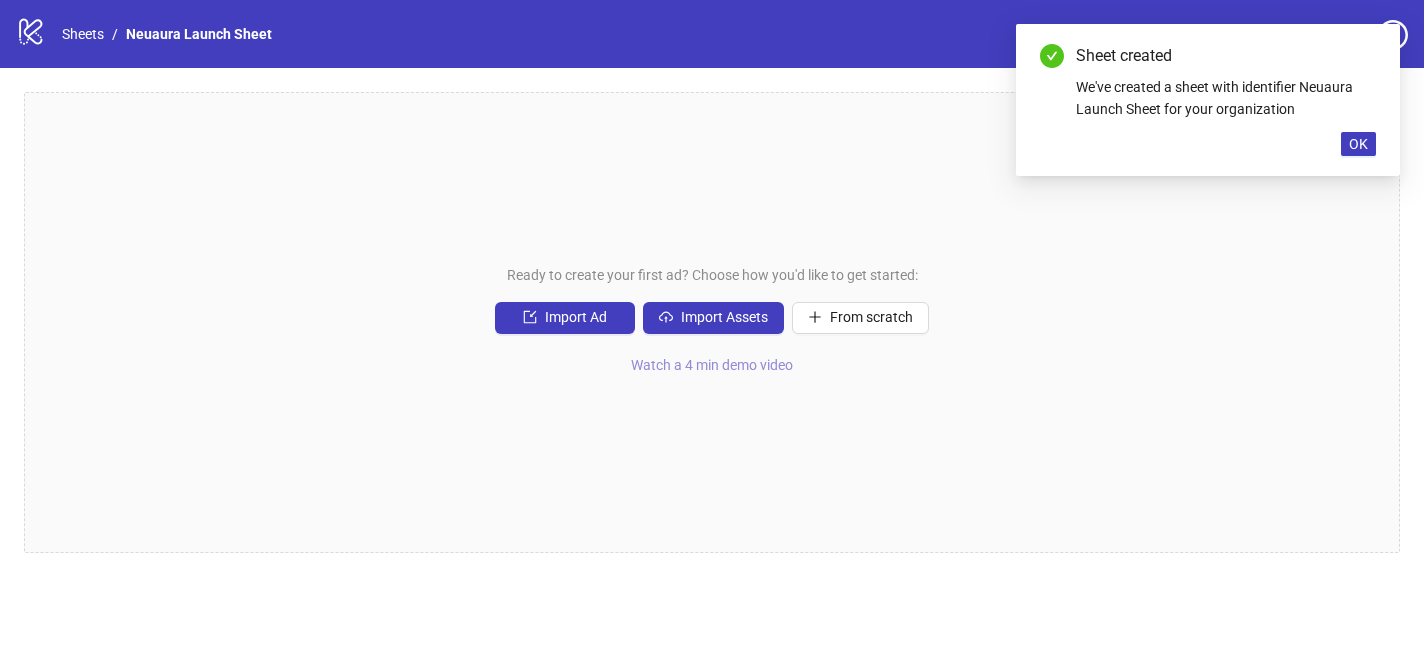 click on "Watch a 4 min demo video" at bounding box center [712, 365] 